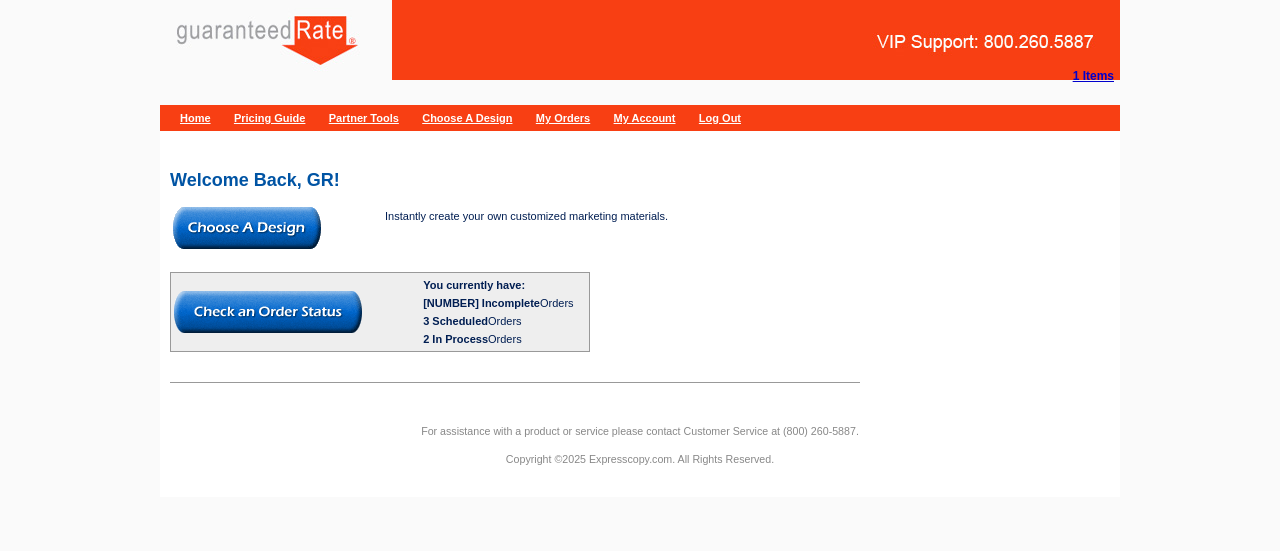 scroll, scrollTop: 0, scrollLeft: 0, axis: both 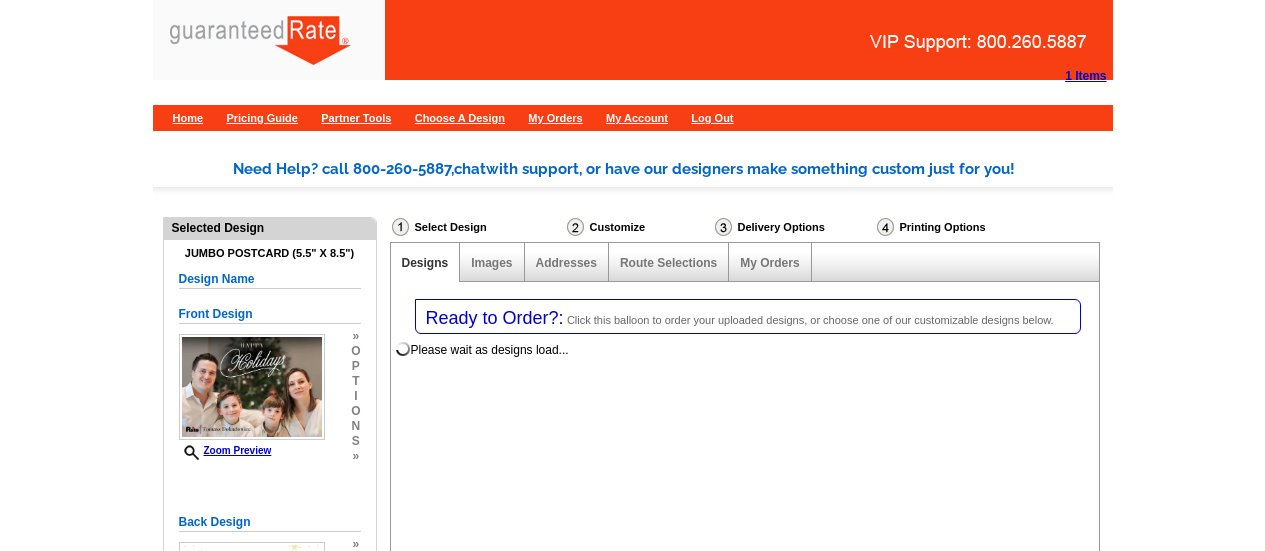 select on "1" 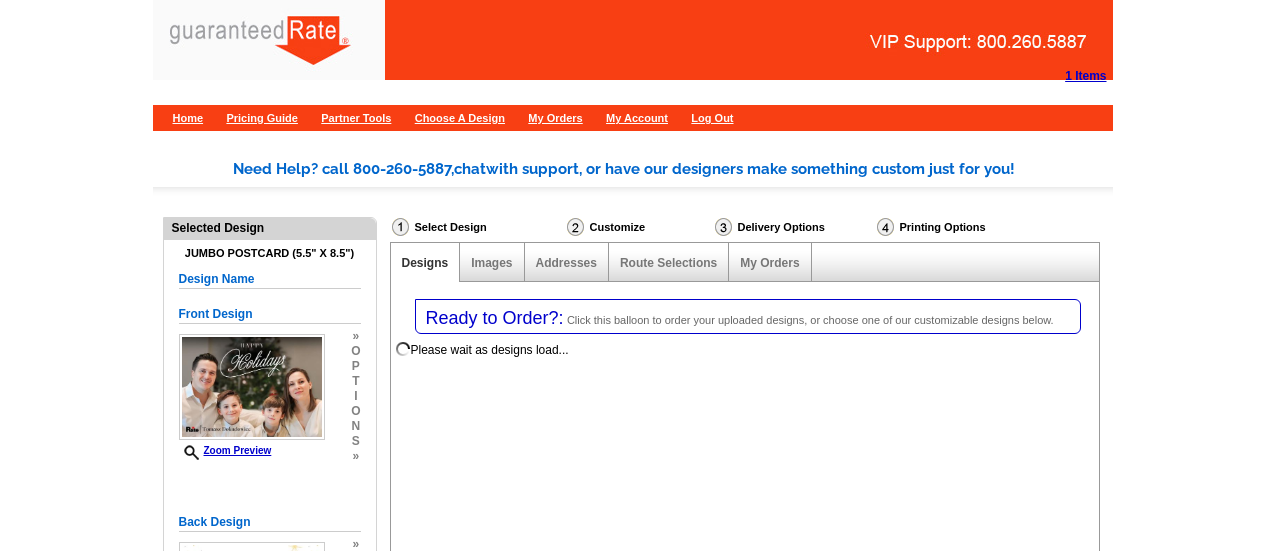 select on "2" 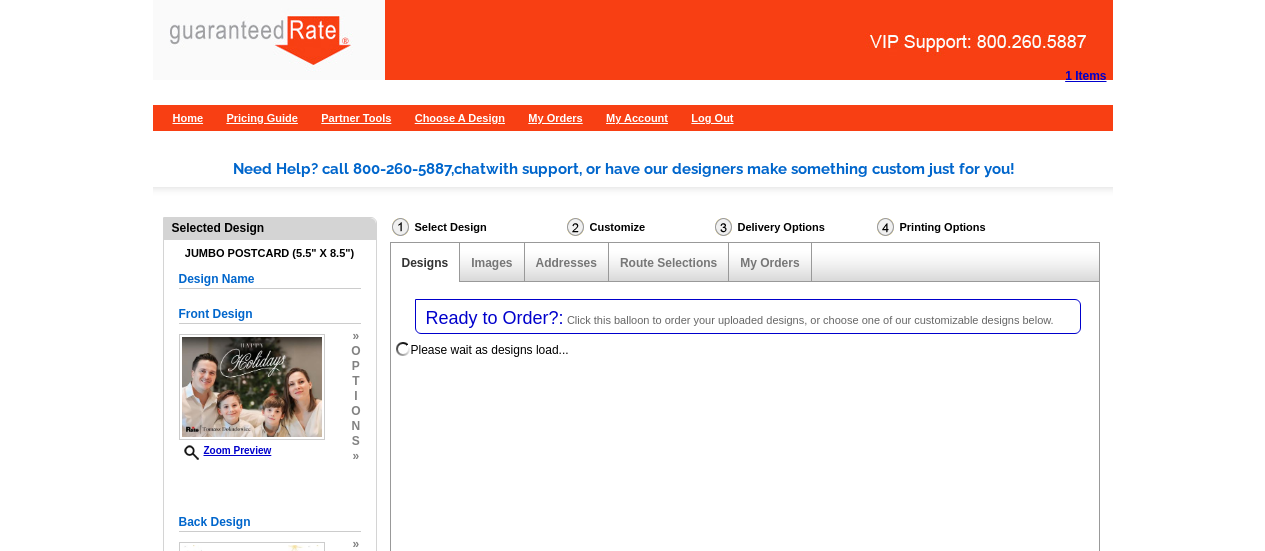 scroll, scrollTop: 117, scrollLeft: 0, axis: vertical 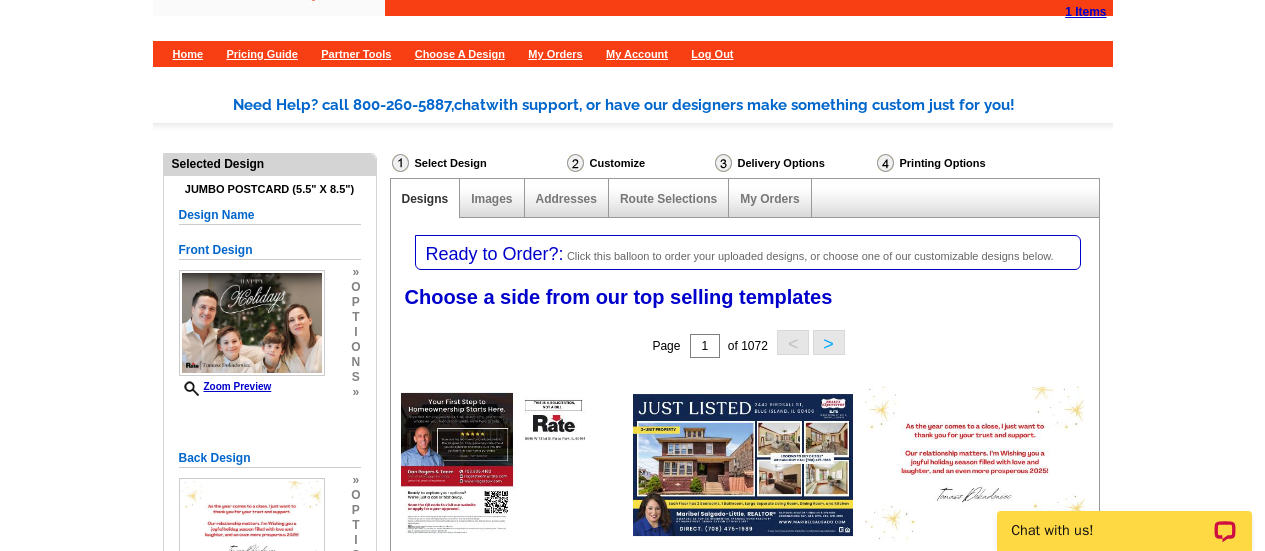 click on "My Orders" at bounding box center (770, 198) 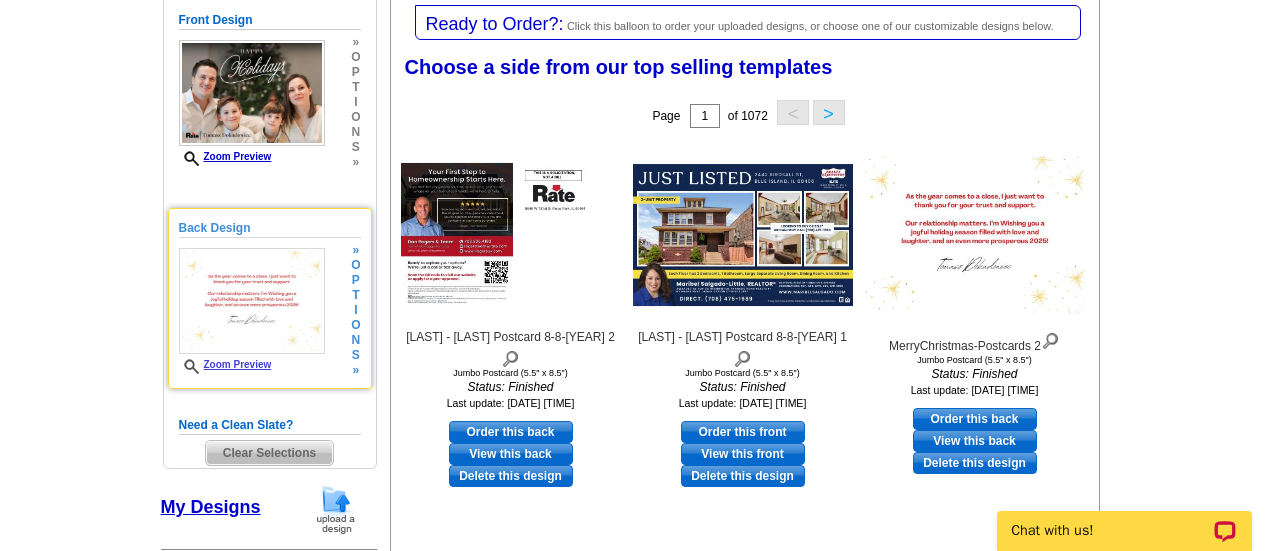 scroll, scrollTop: 295, scrollLeft: 0, axis: vertical 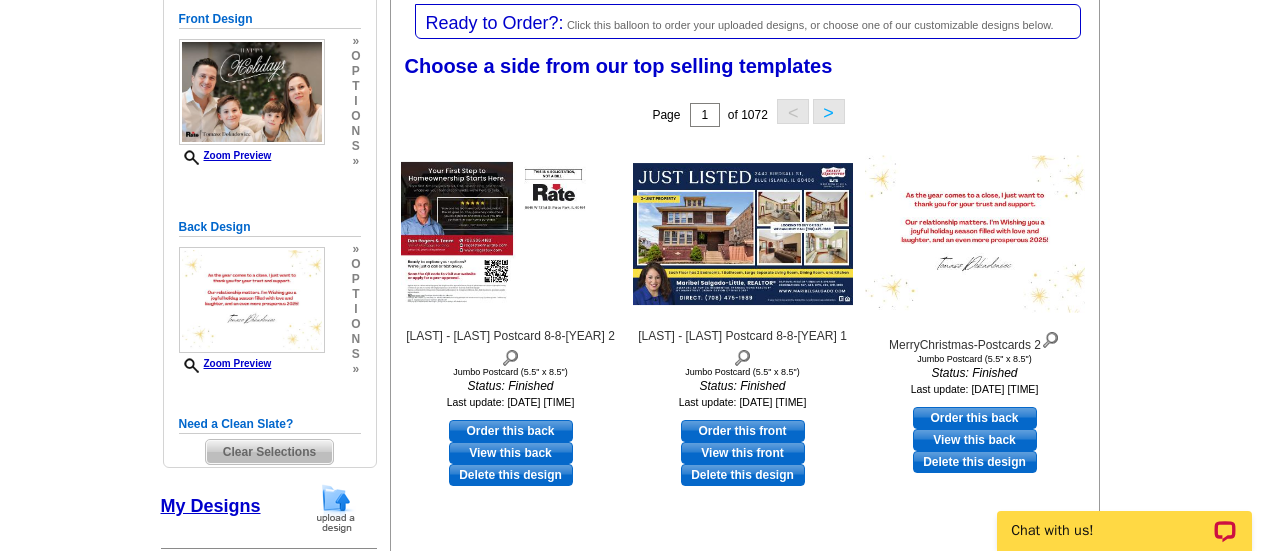 click on "Clear Selections" at bounding box center (269, 452) 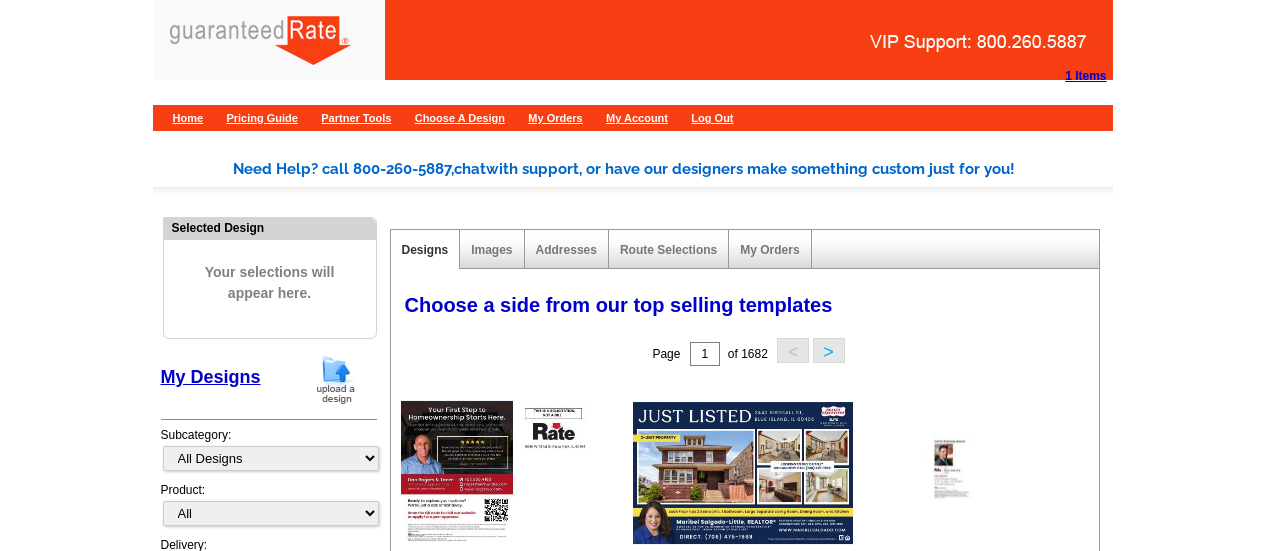 scroll, scrollTop: 0, scrollLeft: 0, axis: both 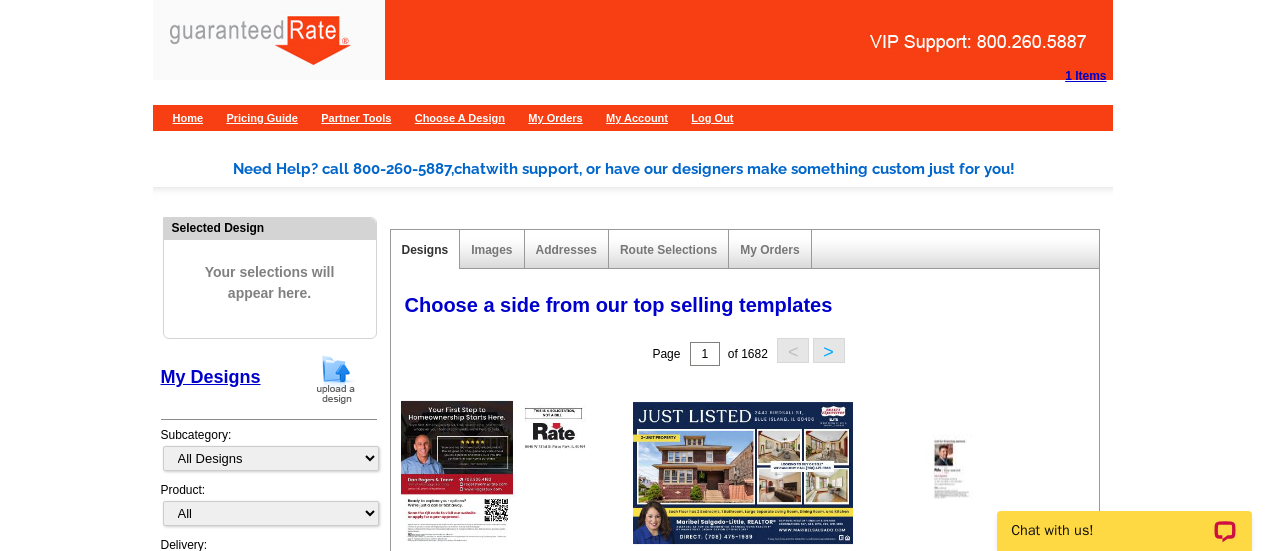 click at bounding box center [336, 379] 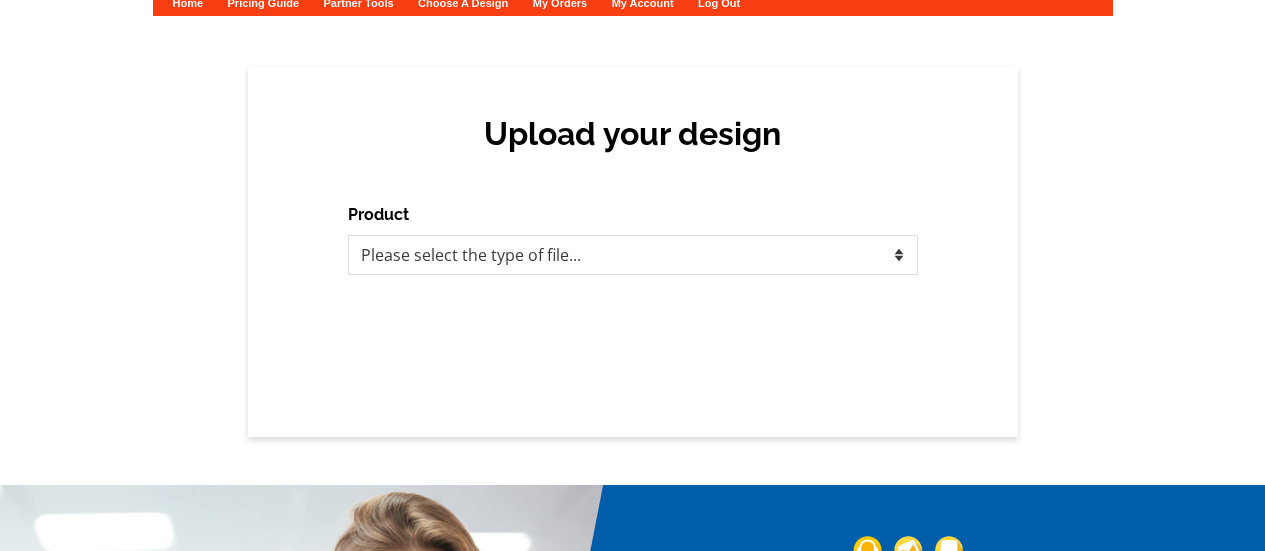 scroll, scrollTop: 138, scrollLeft: 0, axis: vertical 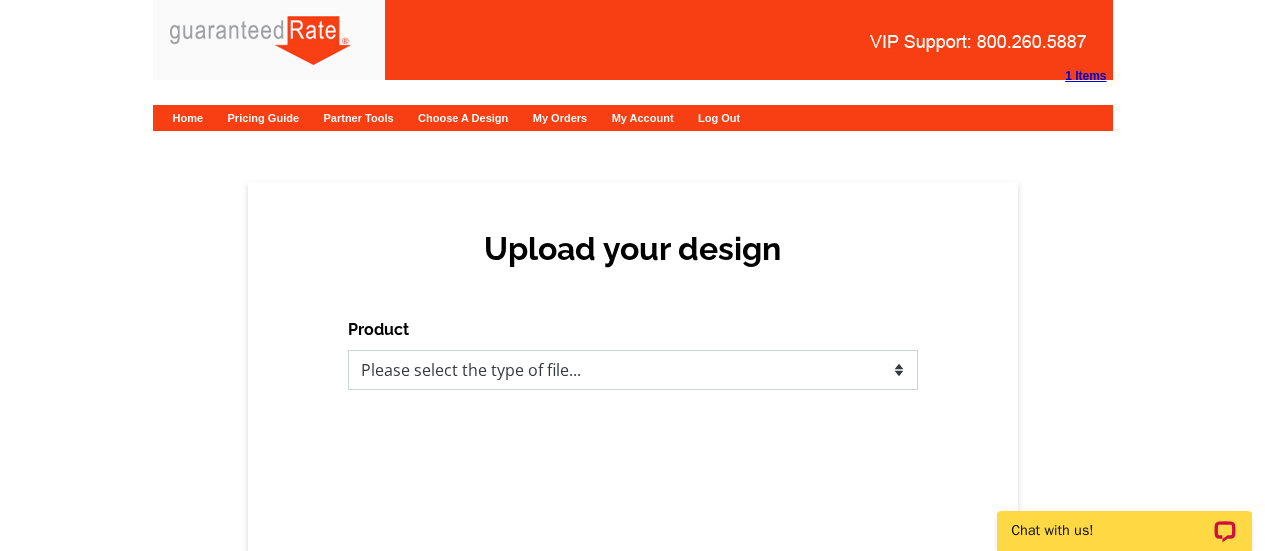 click on "Please select the type of file...
Postcards
Calendars
Business Cards
Letters and flyers
Greeting Cards" at bounding box center [633, 370] 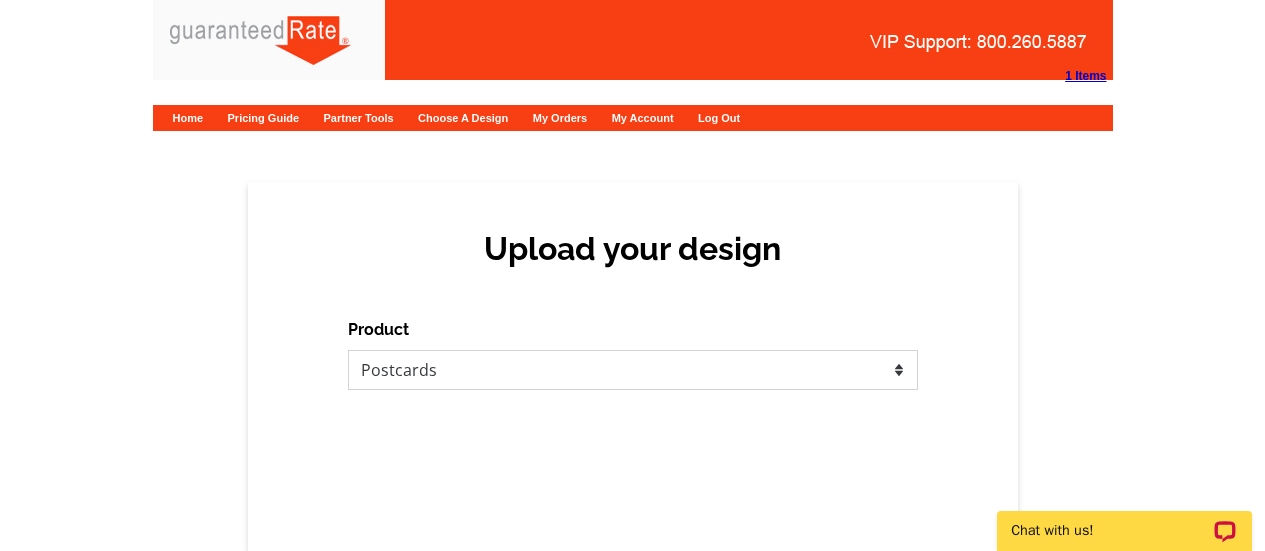 click on "Please select the type of file...
Postcards
Calendars
Business Cards
Letters and flyers
Greeting Cards" at bounding box center [633, 370] 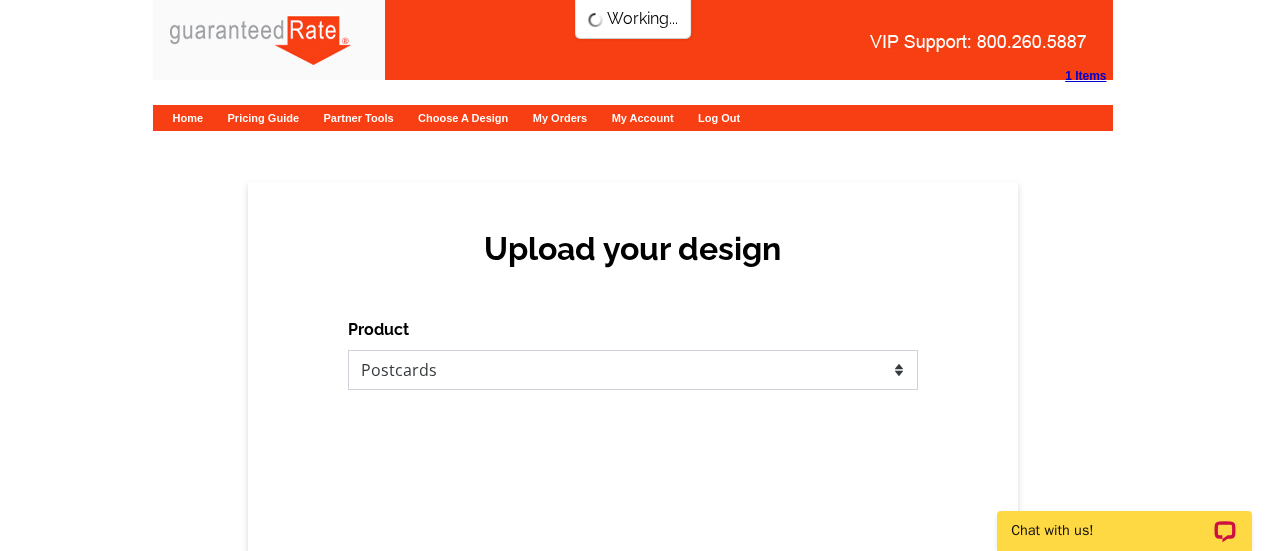 scroll, scrollTop: 0, scrollLeft: 0, axis: both 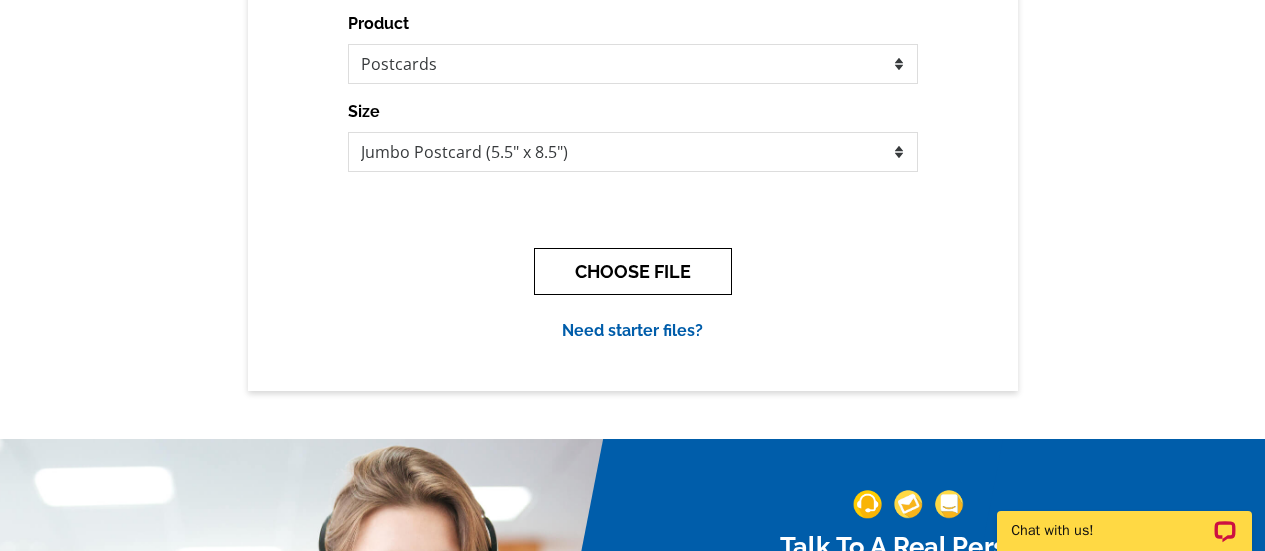 click on "CHOOSE FILE" at bounding box center [633, 271] 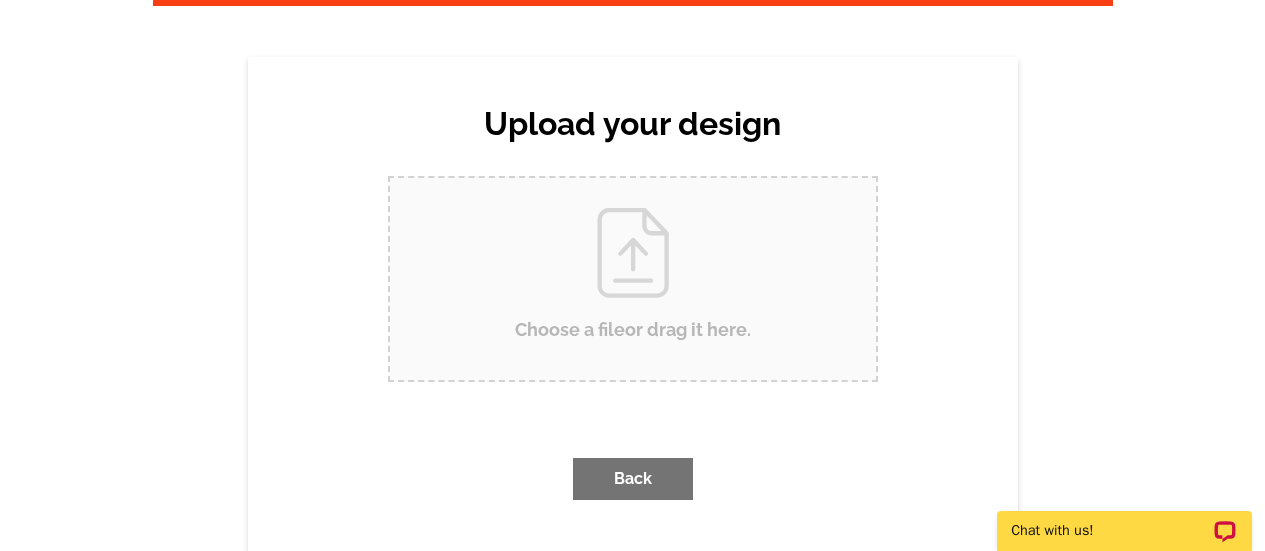 scroll, scrollTop: 0, scrollLeft: 0, axis: both 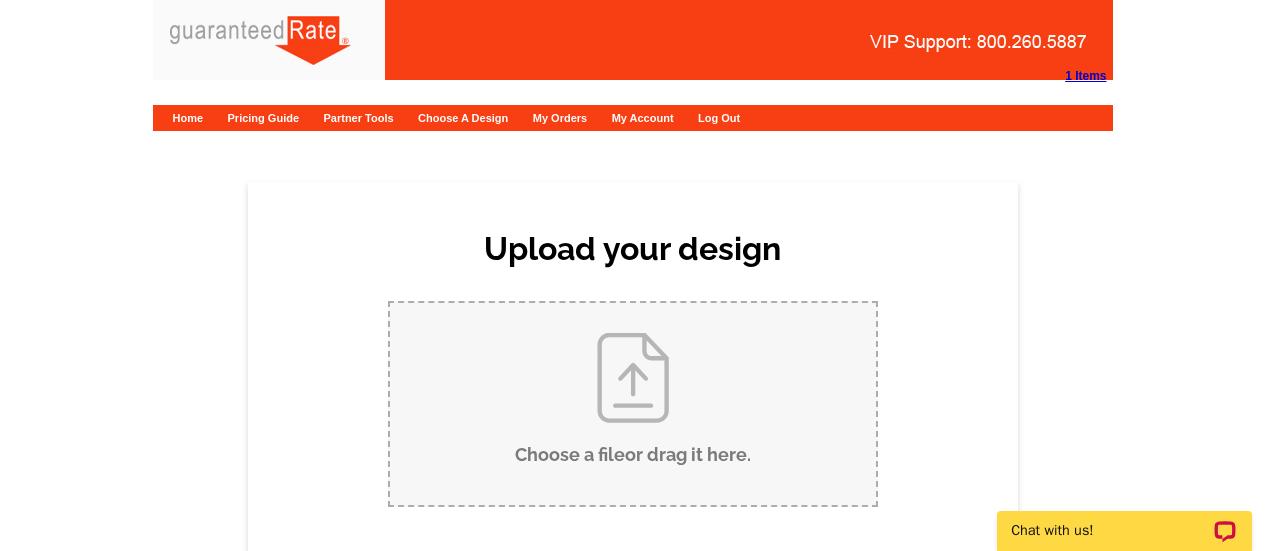 click on "Choose a file  or drag it here ." at bounding box center (633, 404) 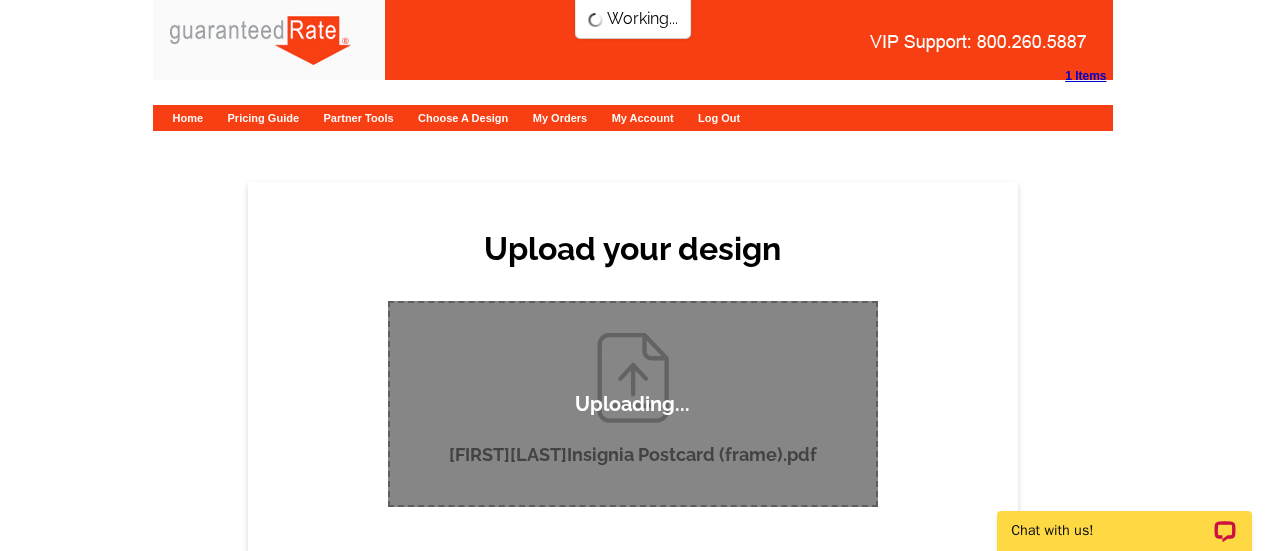 type 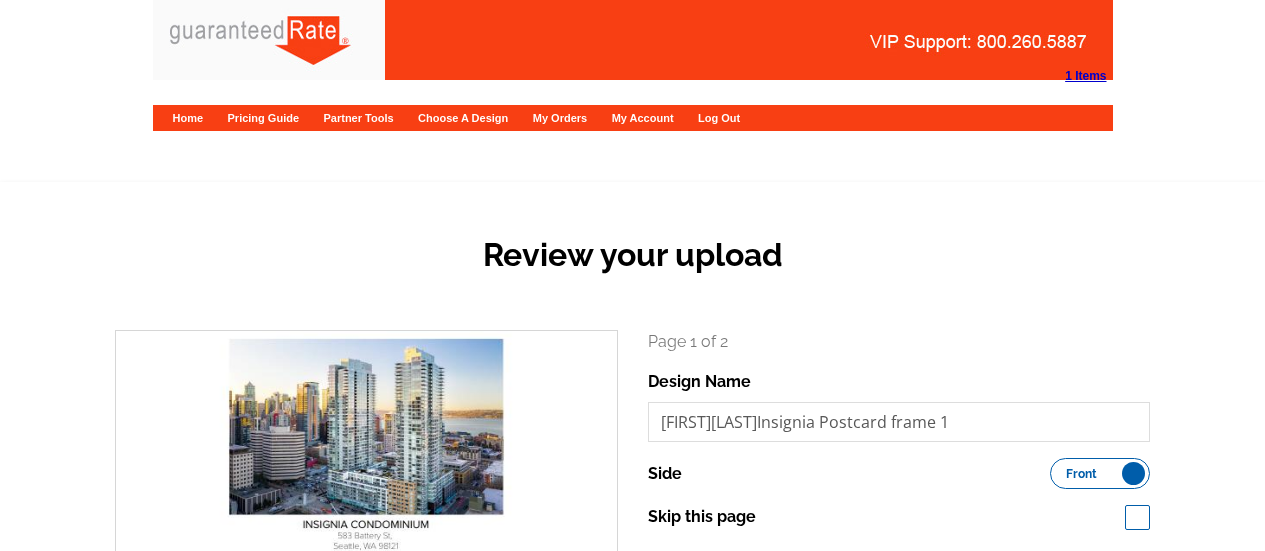 scroll, scrollTop: 0, scrollLeft: 0, axis: both 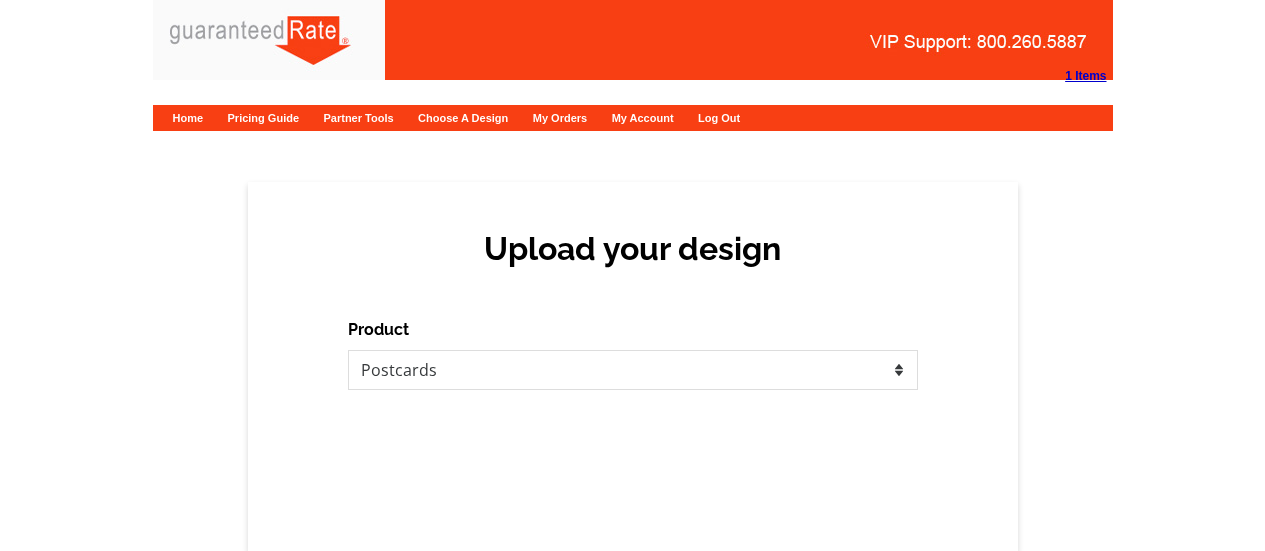 select on "1" 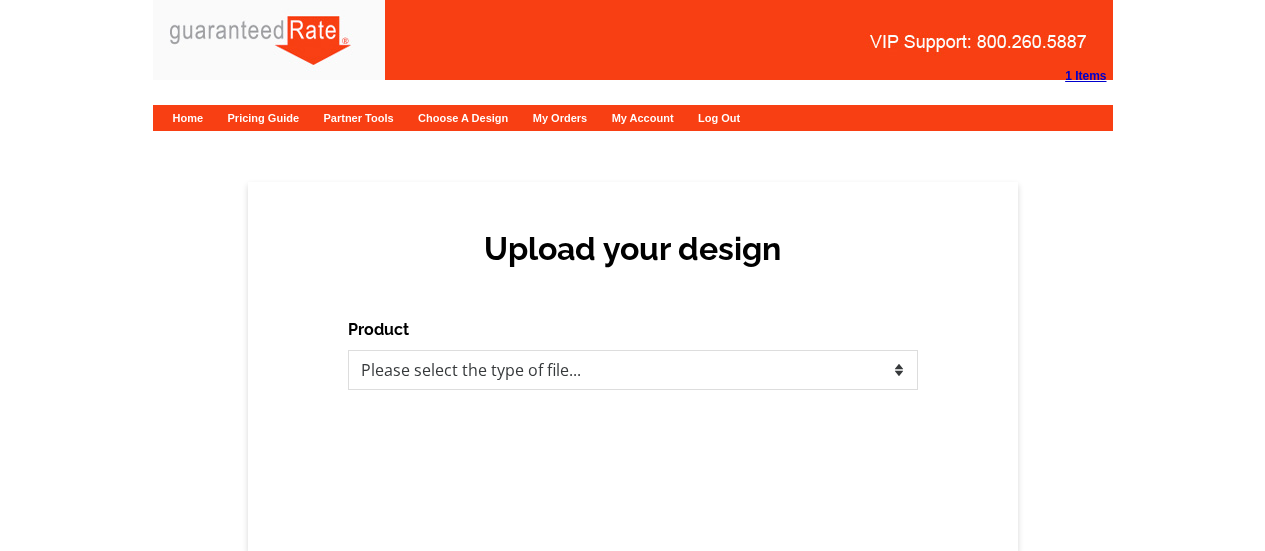 scroll, scrollTop: 0, scrollLeft: 0, axis: both 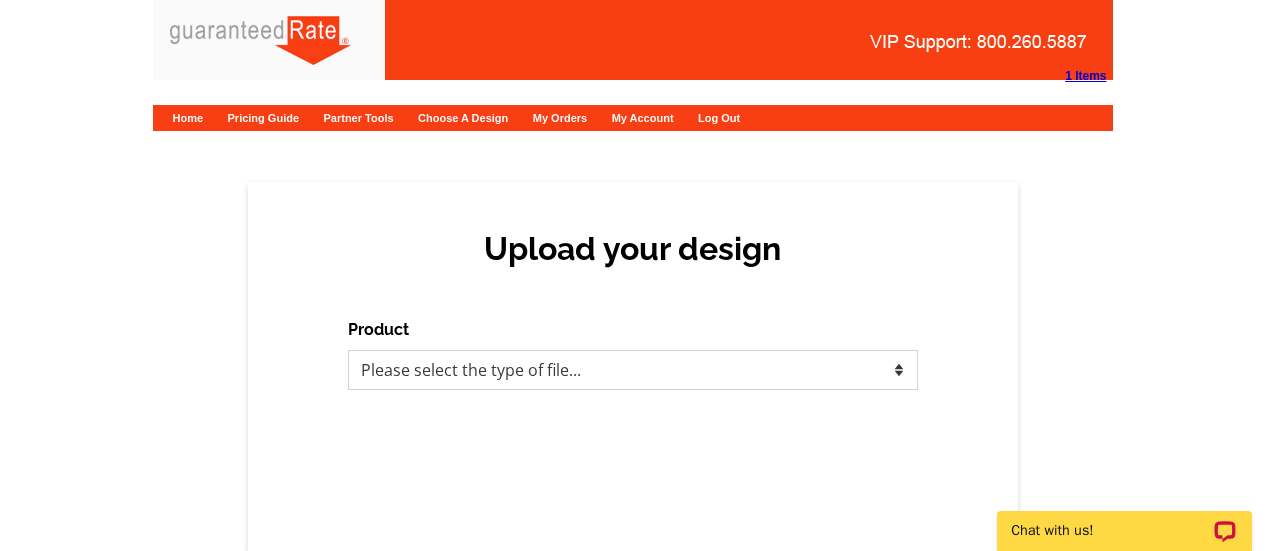 click on "Please select the type of file...
Postcards
Calendars
Business Cards
Letters and flyers
Greeting Cards" at bounding box center [633, 370] 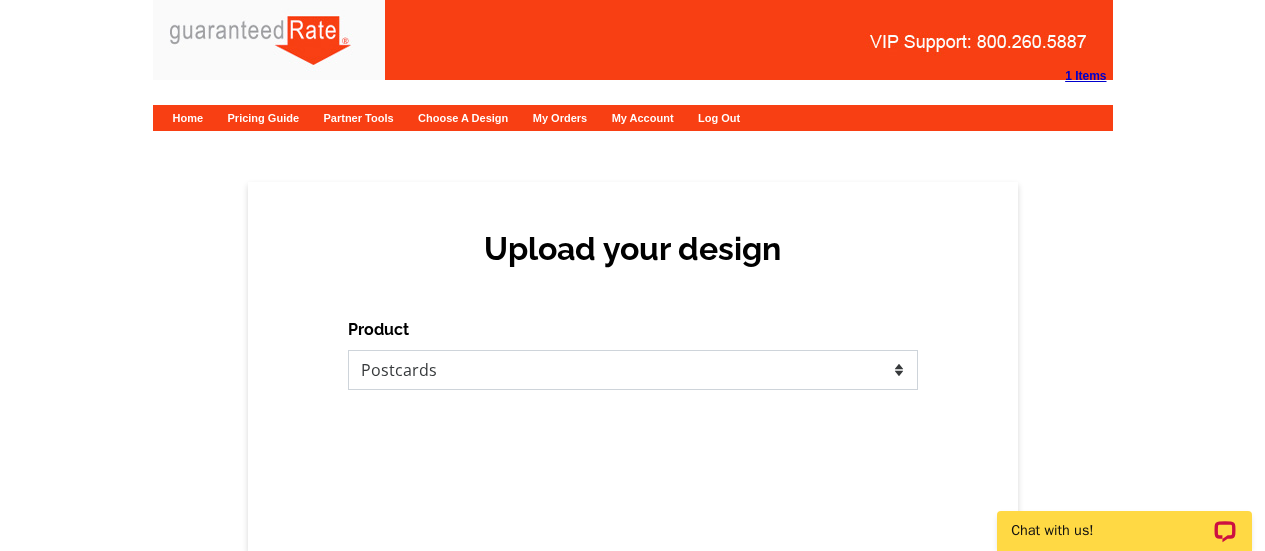 click on "Please select the type of file...
Postcards
Calendars
Business Cards
Letters and flyers
Greeting Cards" at bounding box center [633, 370] 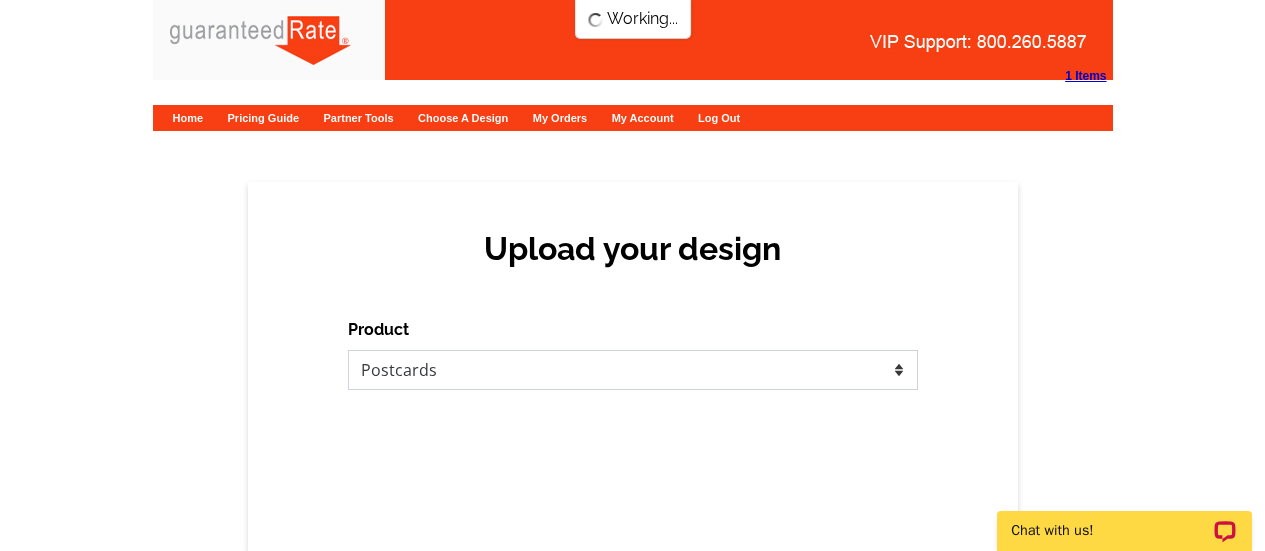 scroll, scrollTop: 0, scrollLeft: 0, axis: both 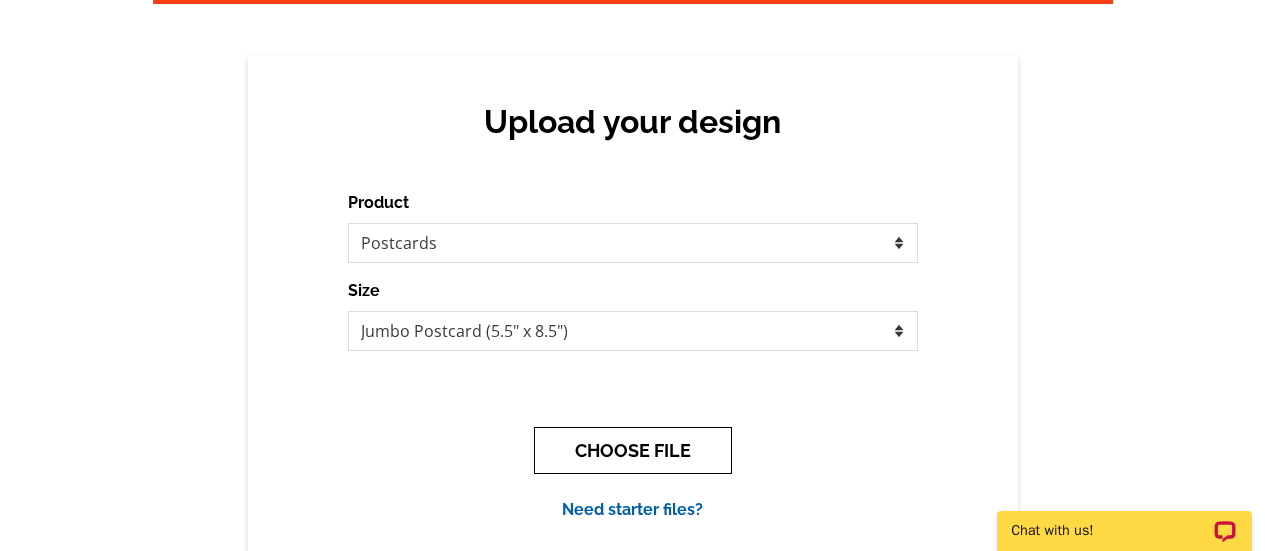 click on "CHOOSE FILE" at bounding box center (633, 450) 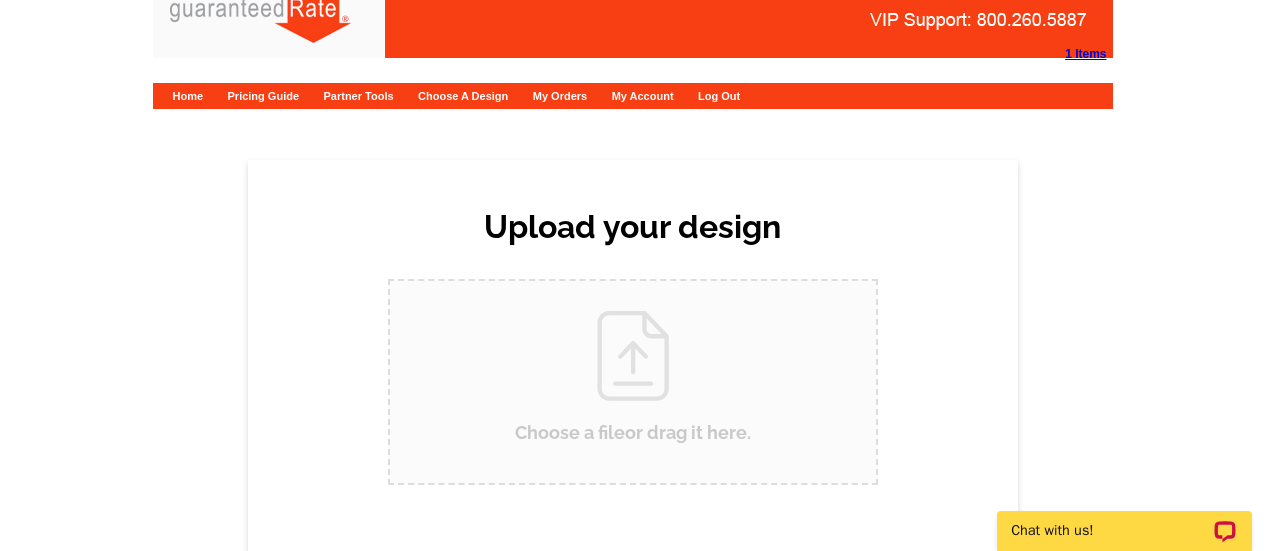 scroll, scrollTop: 0, scrollLeft: 0, axis: both 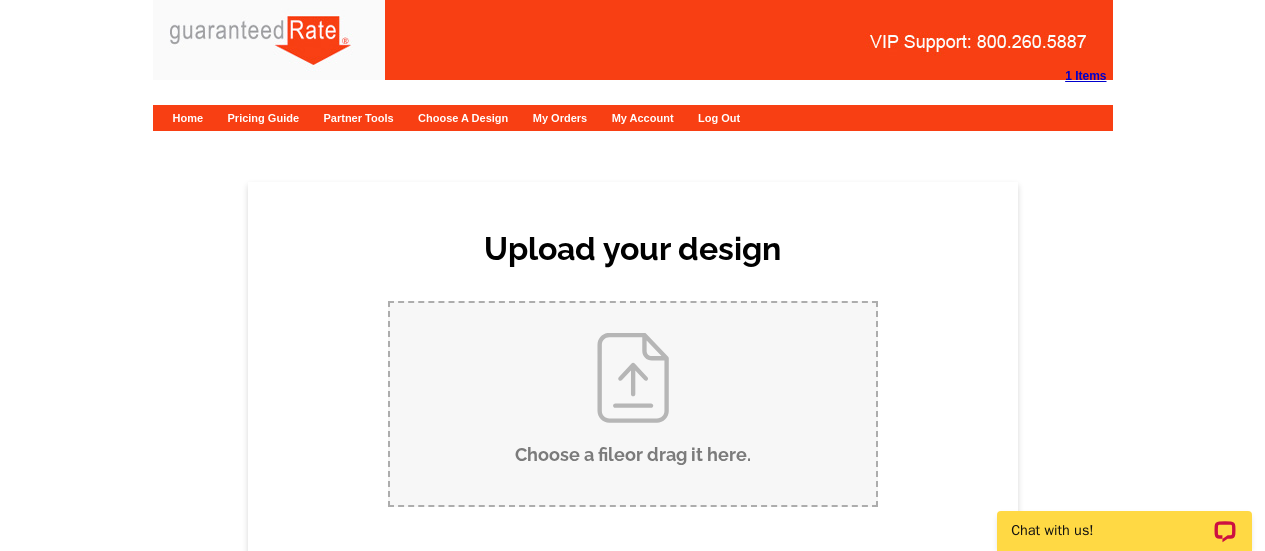 click on "Choose a file  or drag it here ." at bounding box center [633, 404] 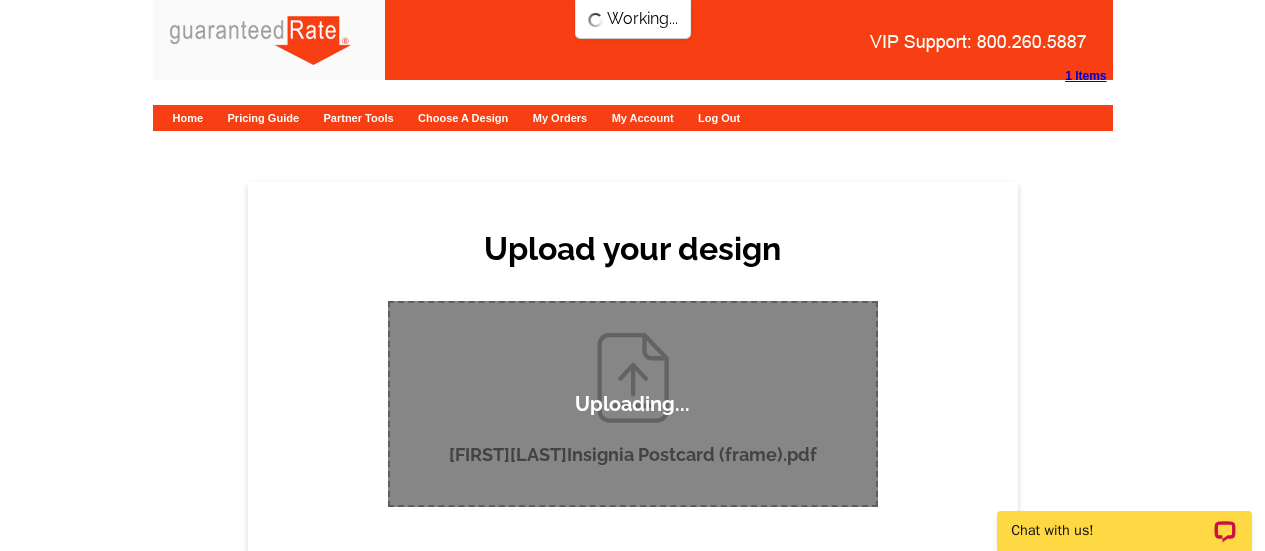 type 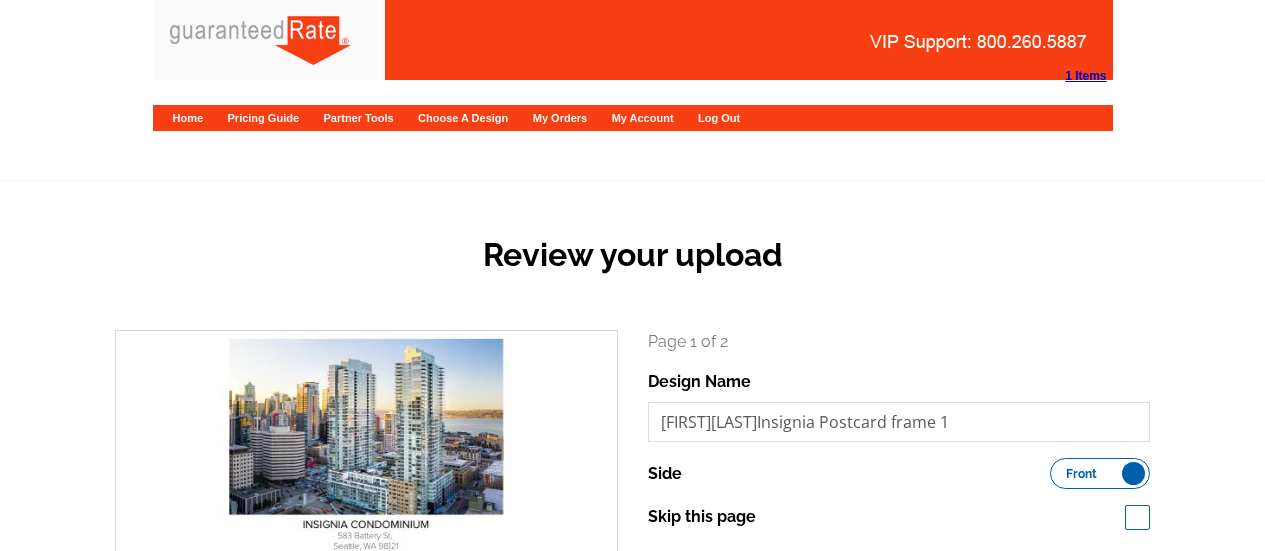 scroll, scrollTop: 0, scrollLeft: 0, axis: both 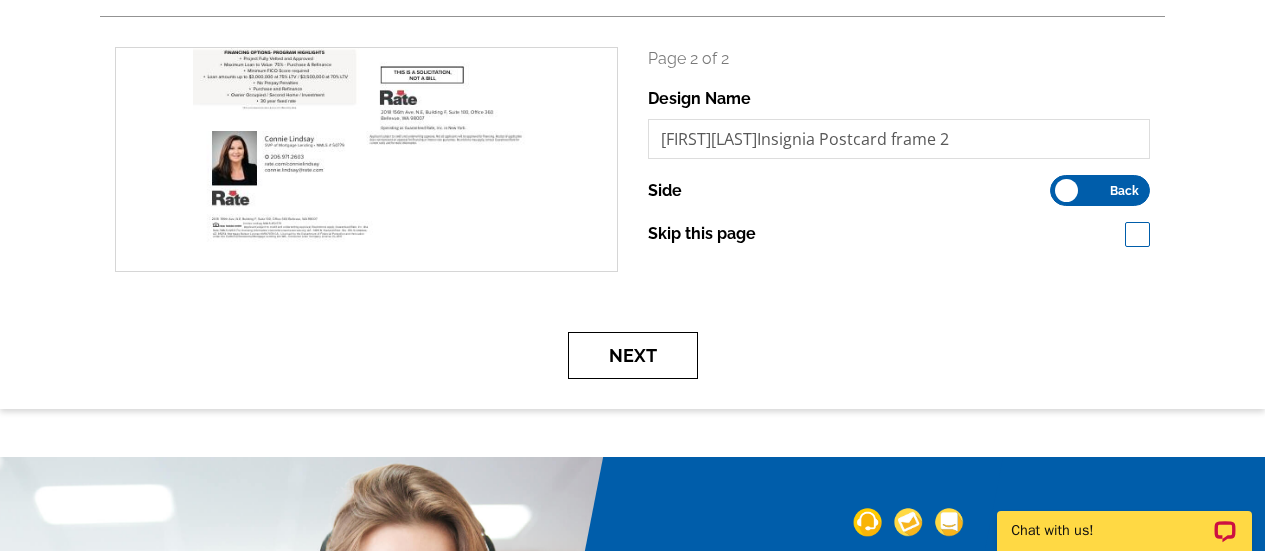 click on "Next" at bounding box center (633, 355) 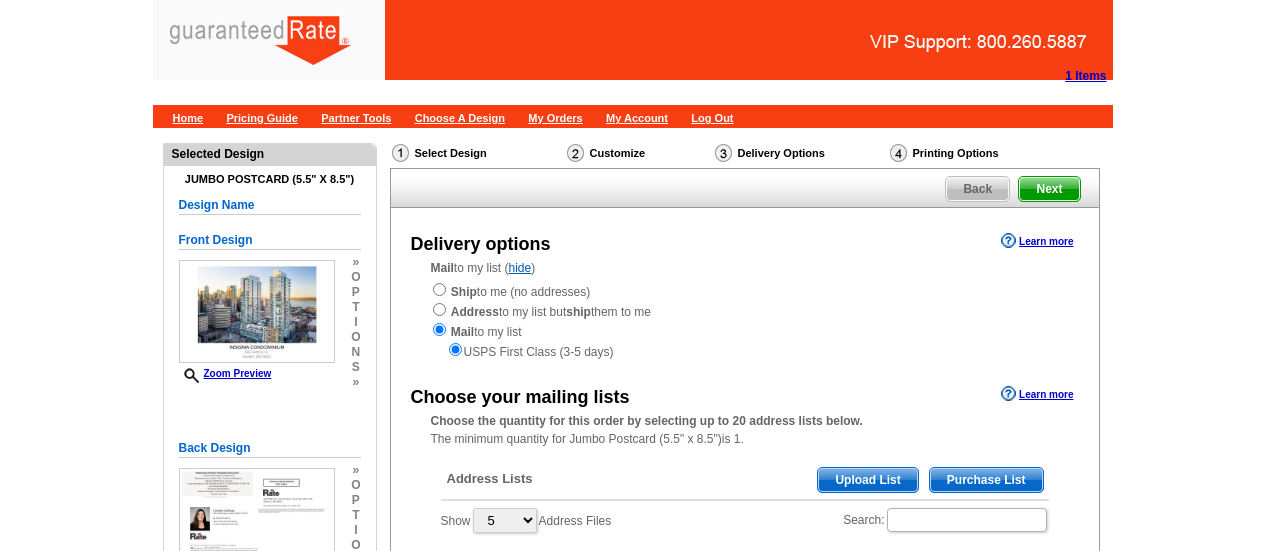 scroll, scrollTop: 0, scrollLeft: 0, axis: both 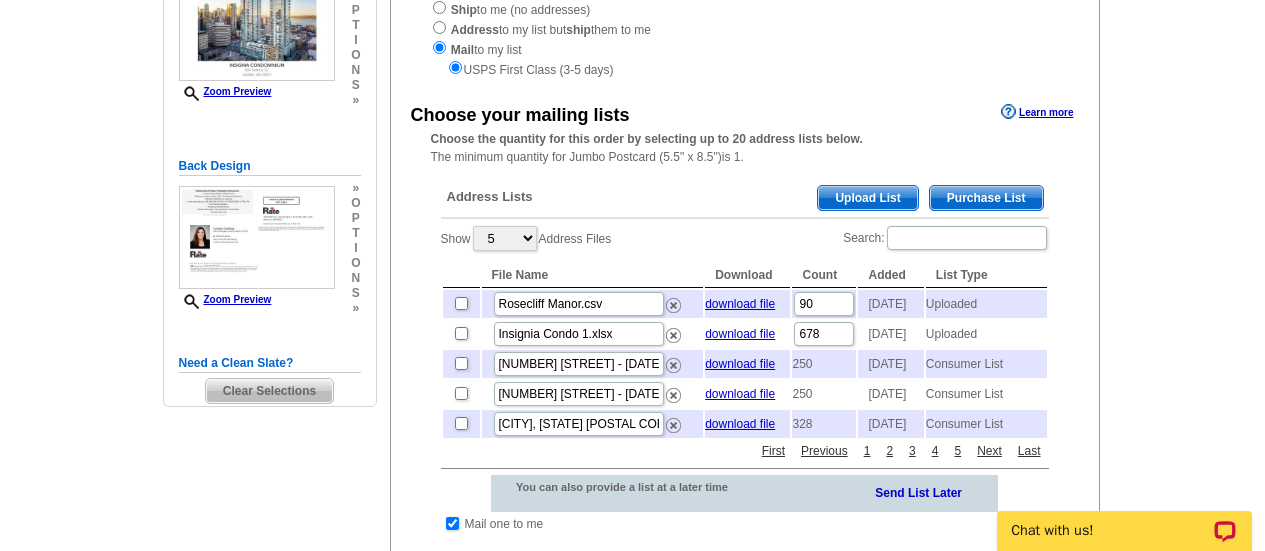 click at bounding box center (461, 334) 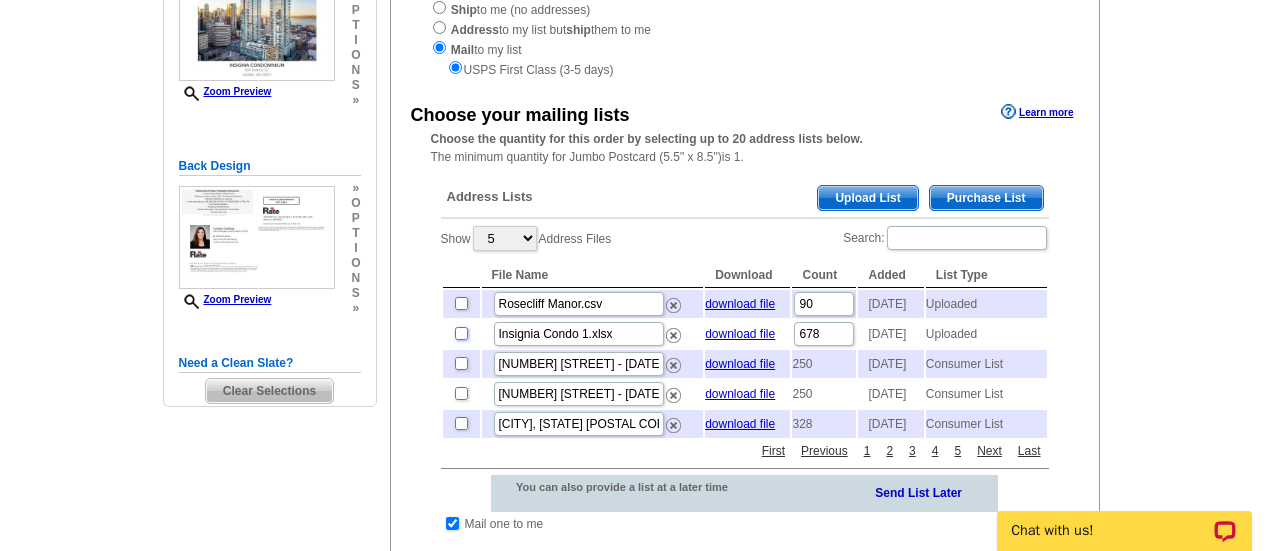 click at bounding box center [461, 333] 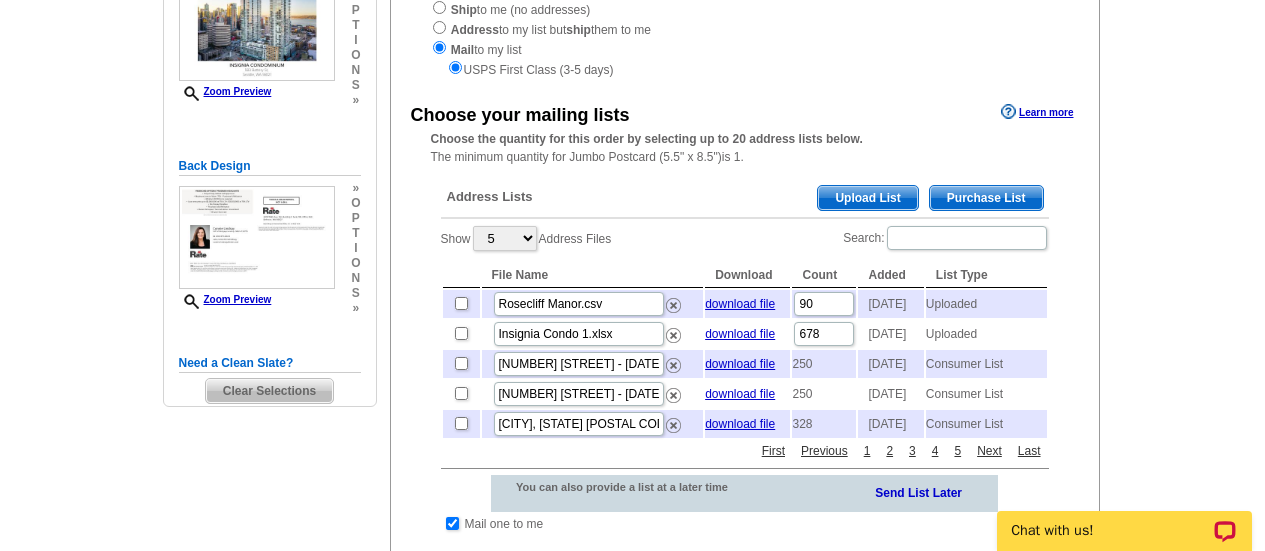 checkbox on "true" 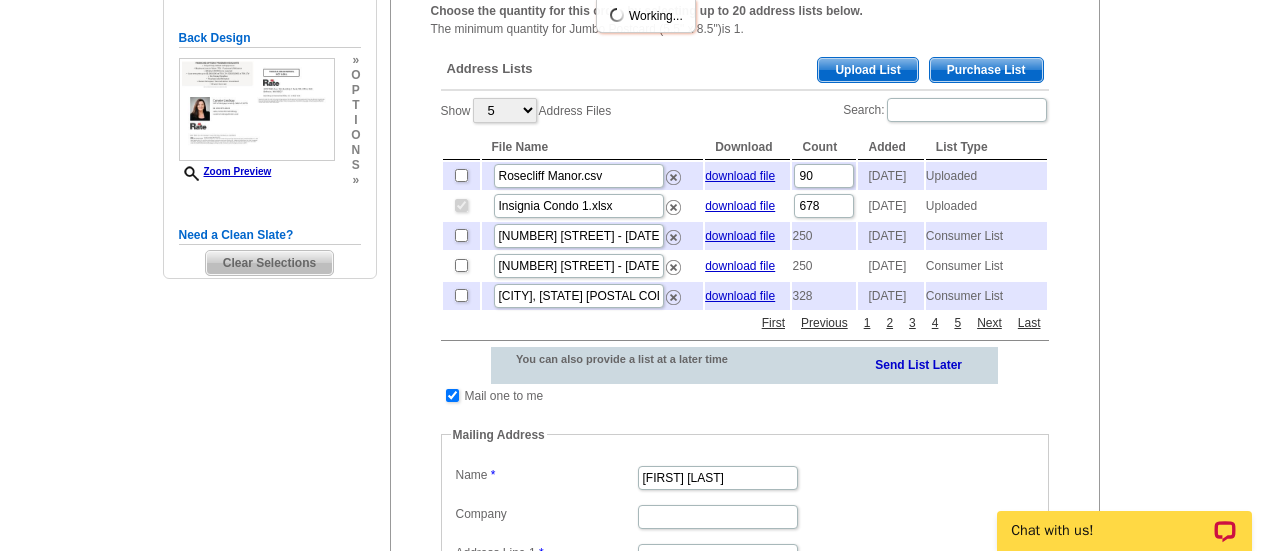 scroll, scrollTop: 411, scrollLeft: 0, axis: vertical 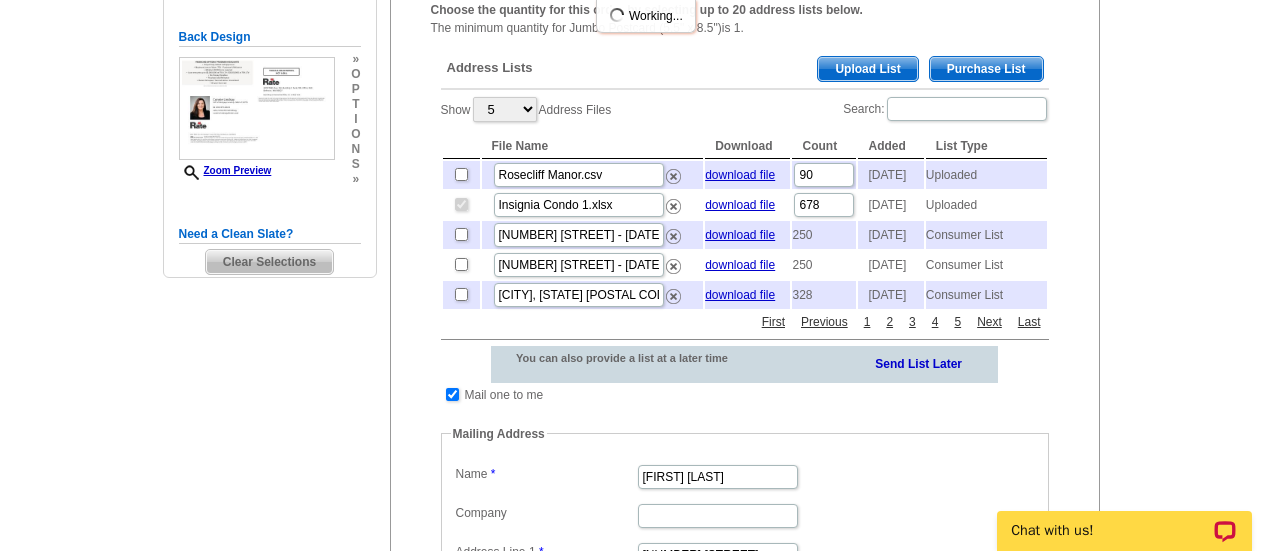 click at bounding box center (452, 395) 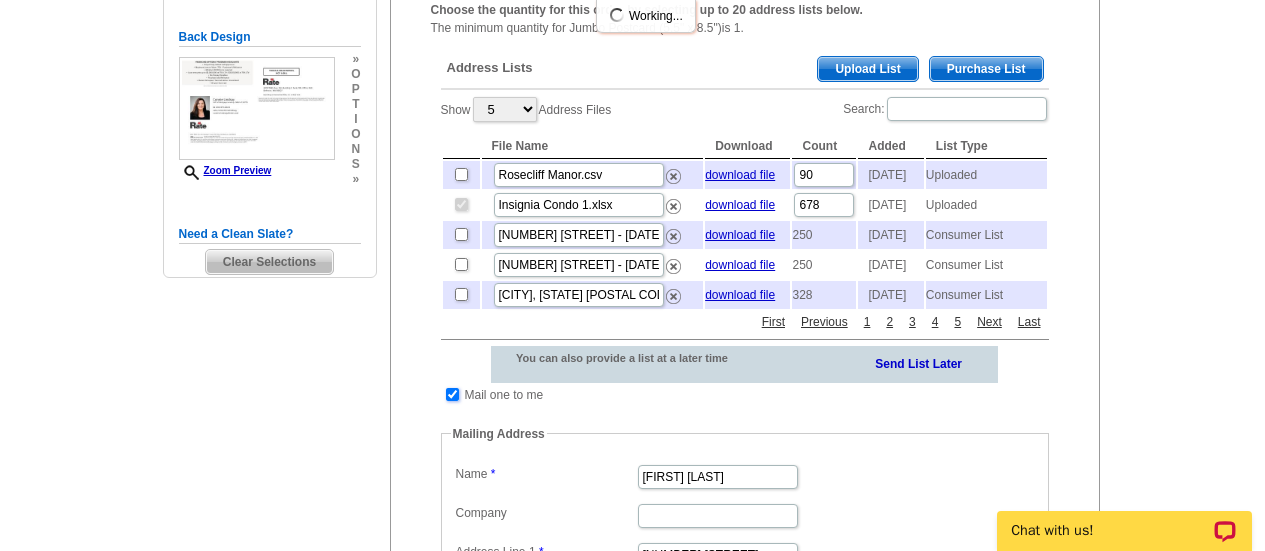 click at bounding box center (452, 394) 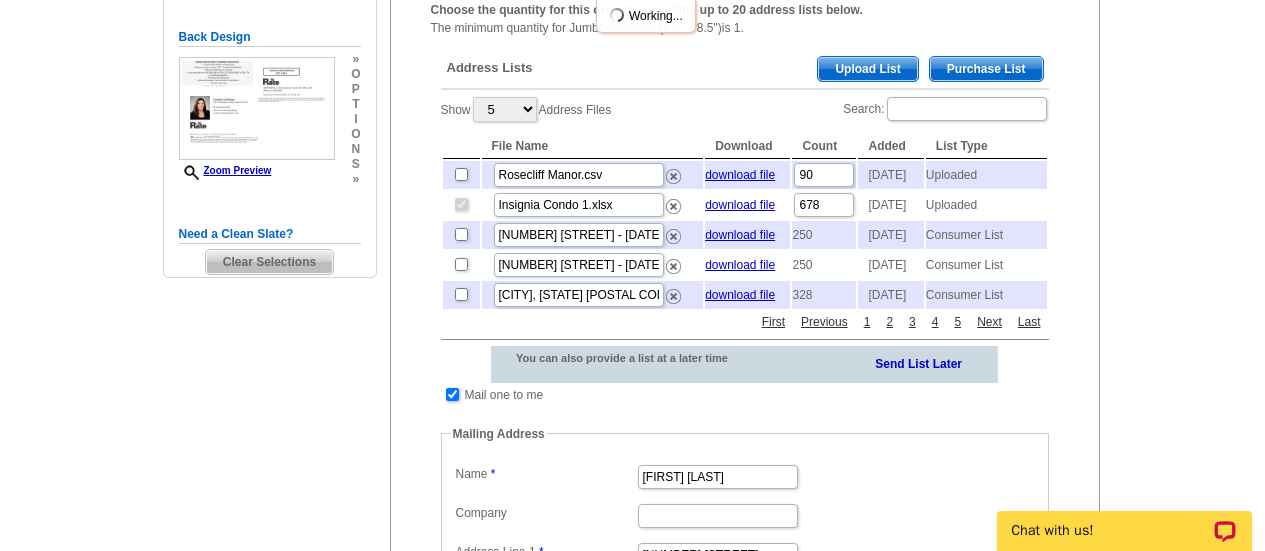 checkbox on "false" 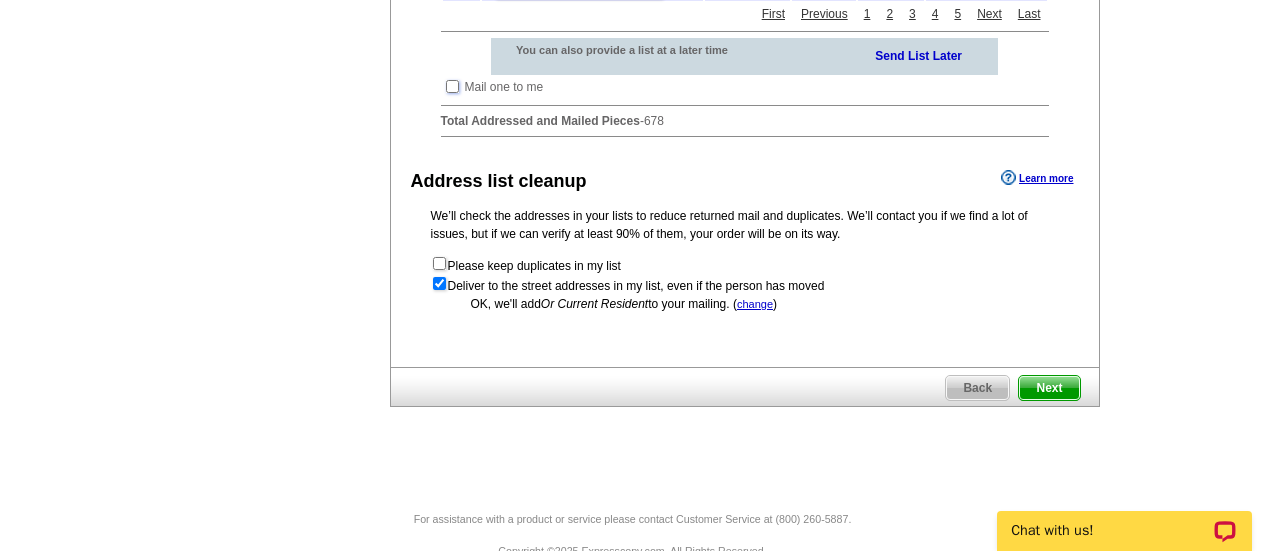 scroll, scrollTop: 798, scrollLeft: 0, axis: vertical 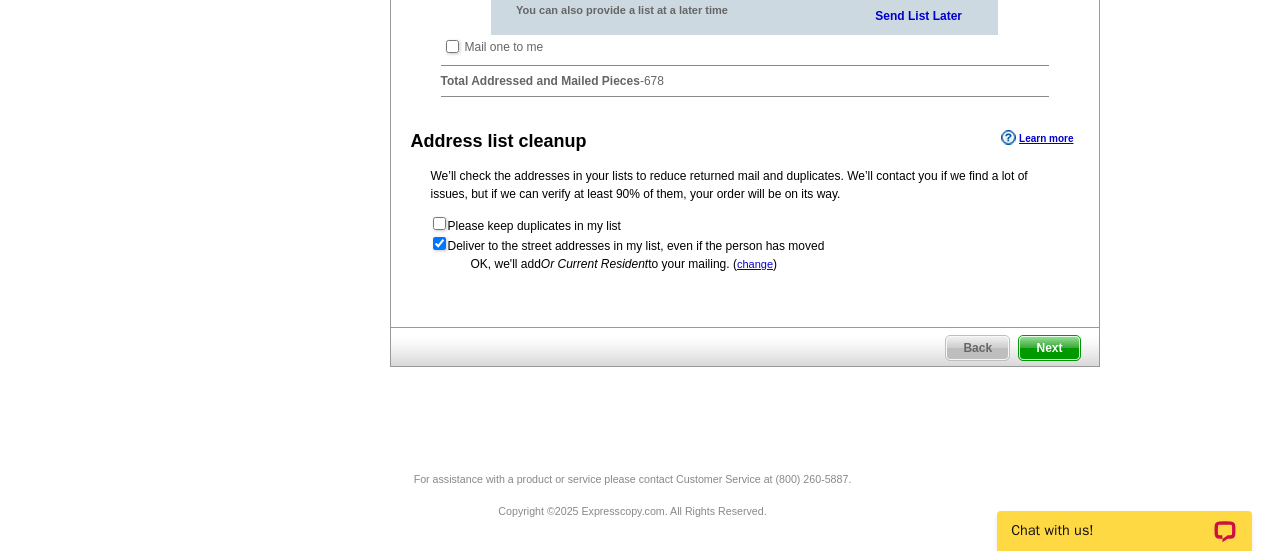click on "Next" at bounding box center (1049, 348) 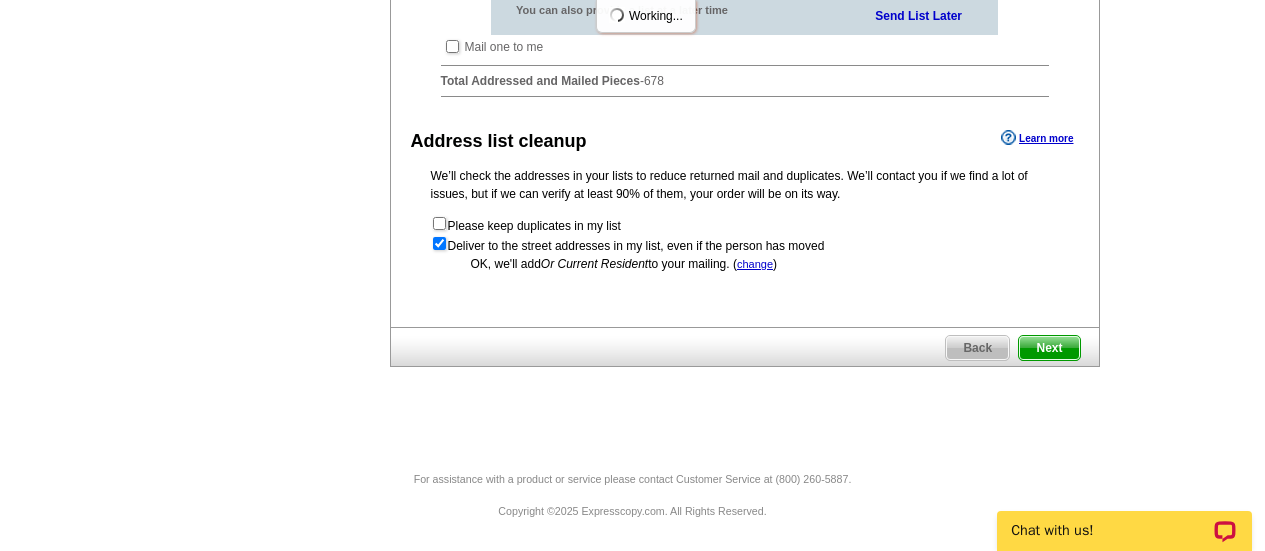 scroll, scrollTop: 0, scrollLeft: 0, axis: both 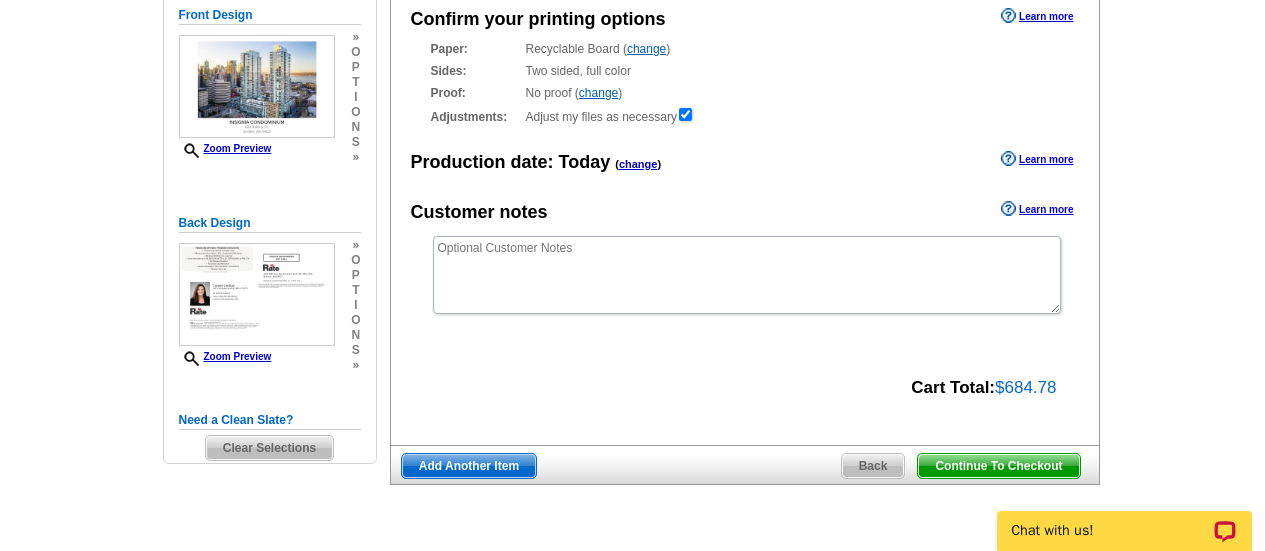 click on "Continue To Checkout" at bounding box center [998, 466] 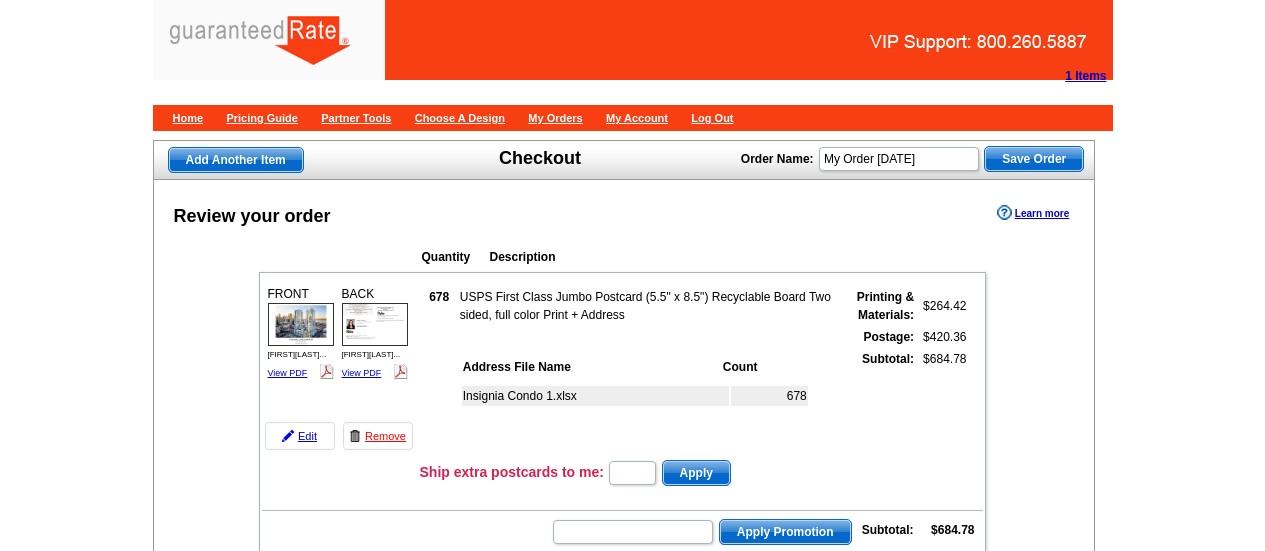 scroll, scrollTop: 0, scrollLeft: 0, axis: both 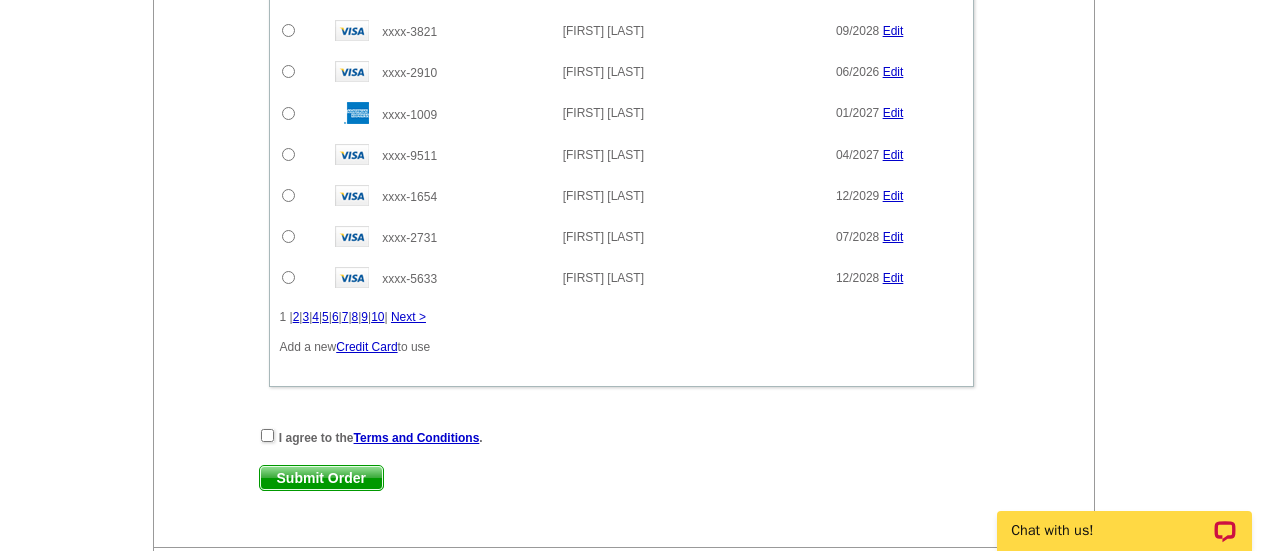 click on "Credit Card" at bounding box center [366, 347] 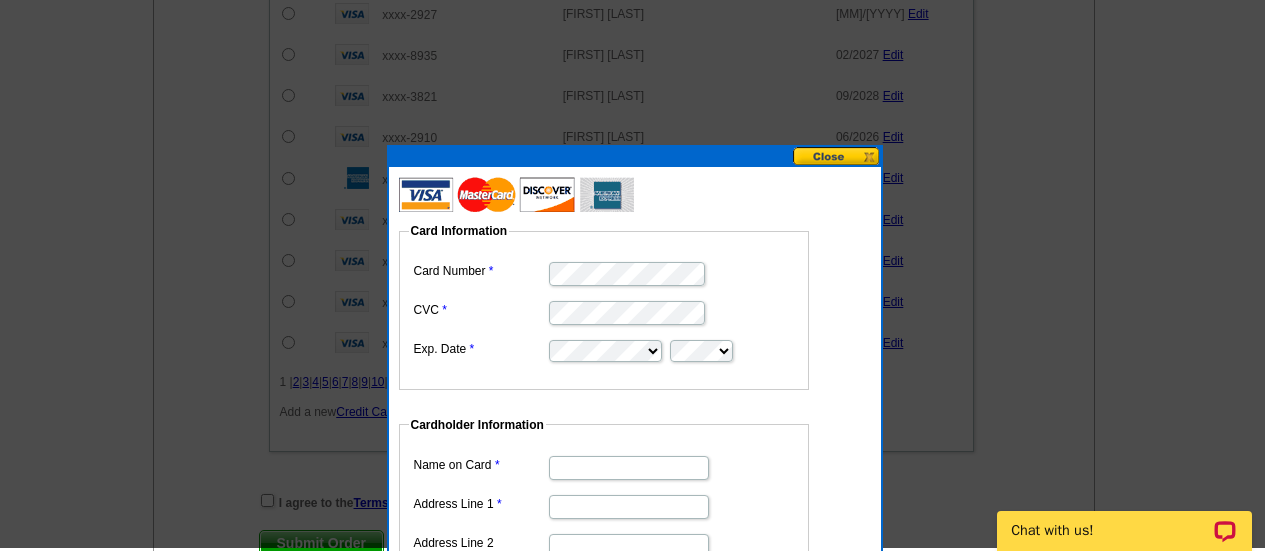scroll, scrollTop: 1180, scrollLeft: 0, axis: vertical 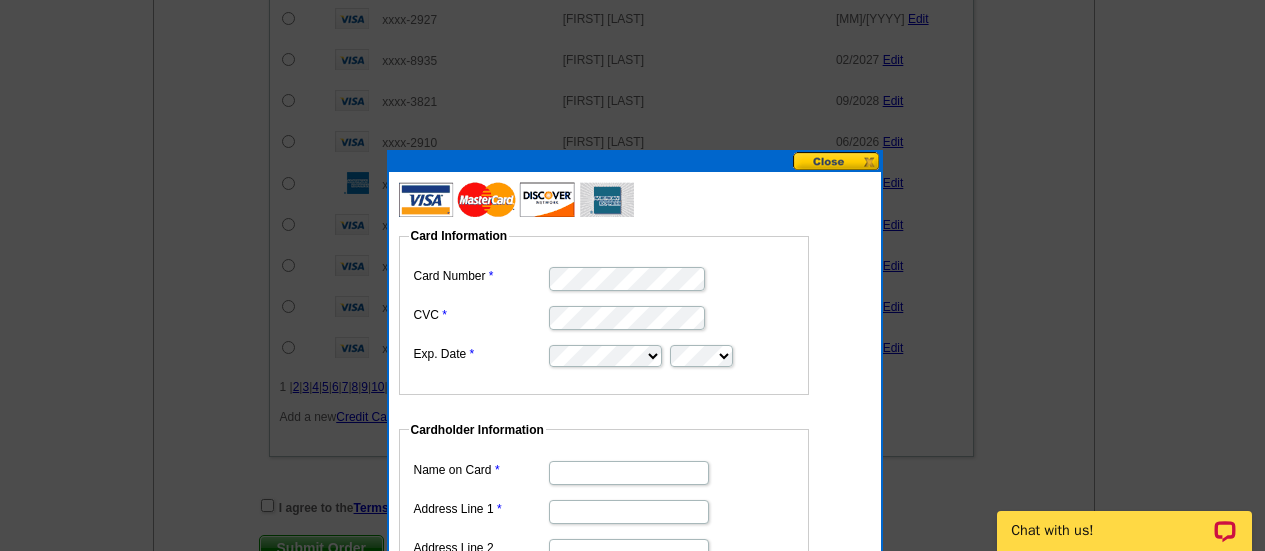 click at bounding box center (837, 161) 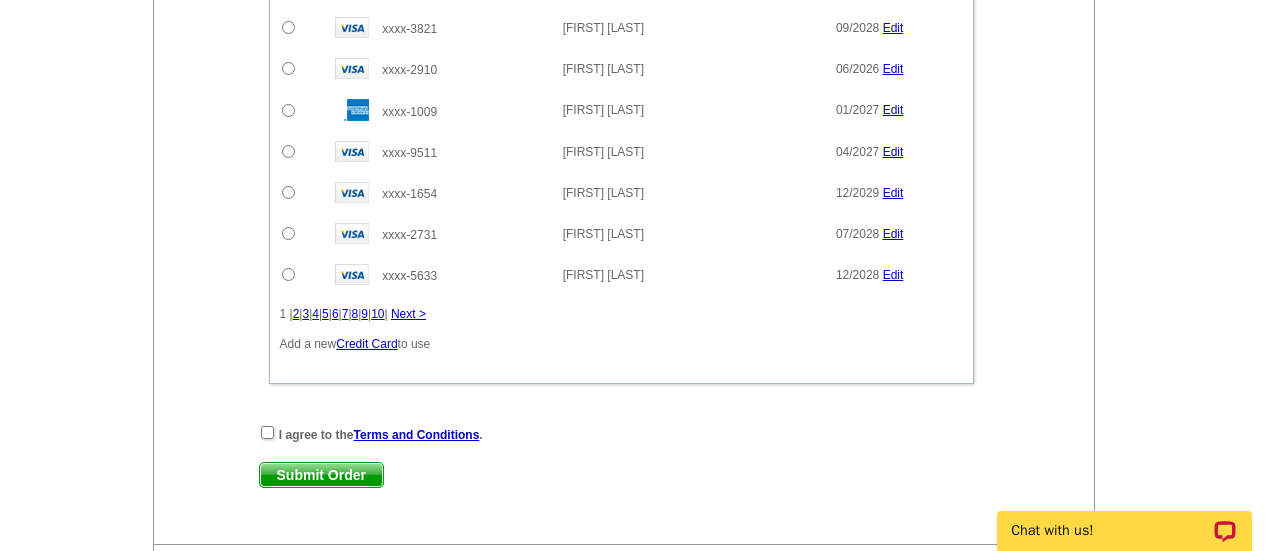 scroll, scrollTop: 1267, scrollLeft: 0, axis: vertical 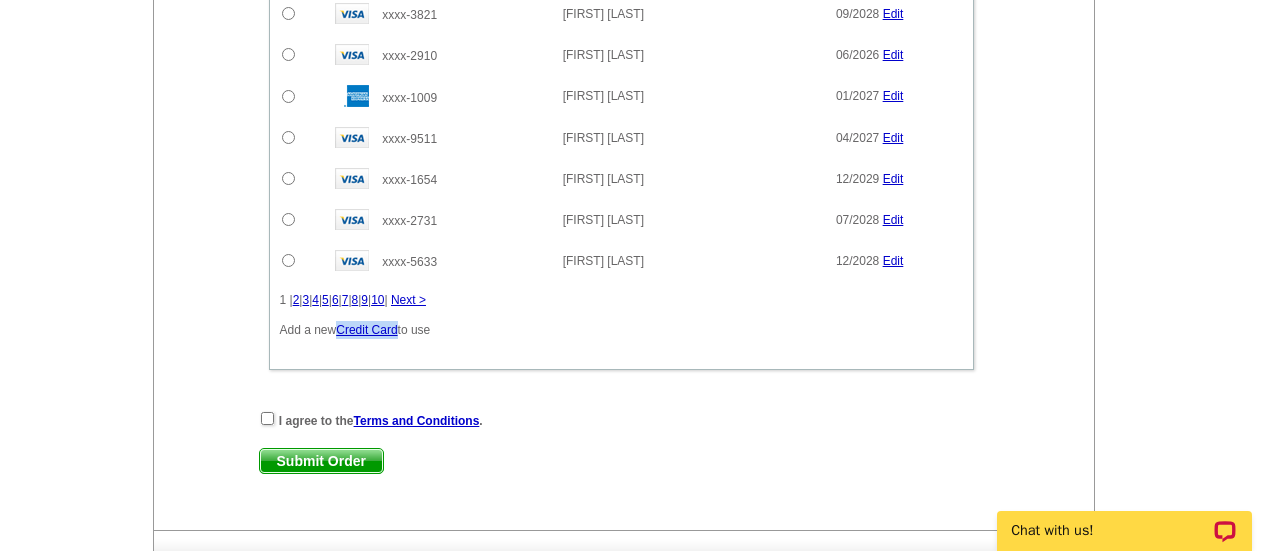 drag, startPoint x: 337, startPoint y: 327, endPoint x: 398, endPoint y: 335, distance: 61.522354 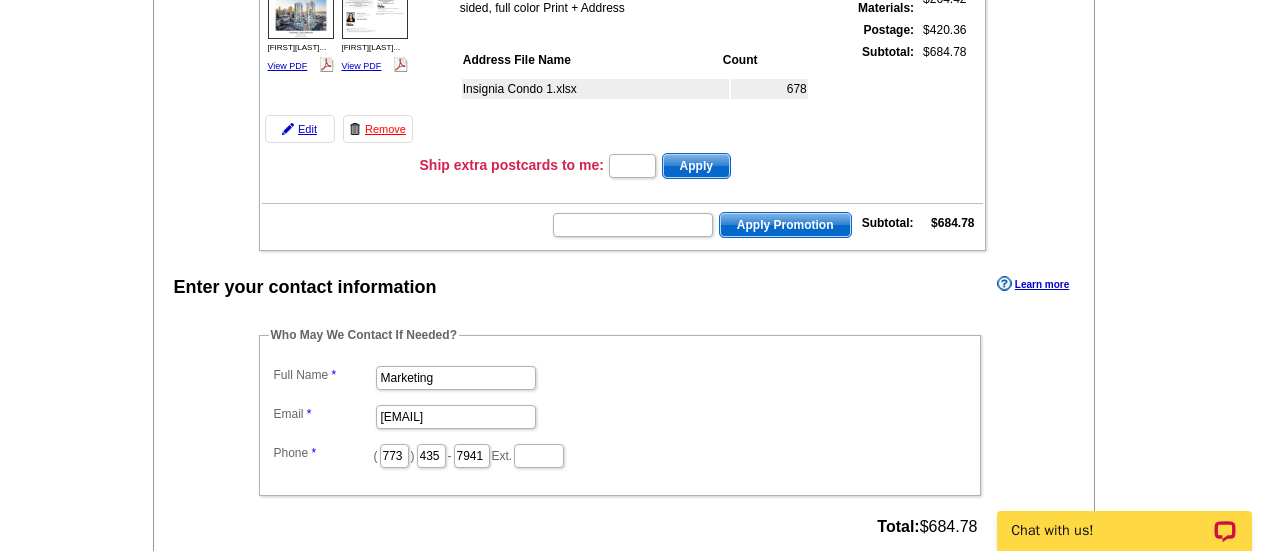 scroll, scrollTop: 0, scrollLeft: 0, axis: both 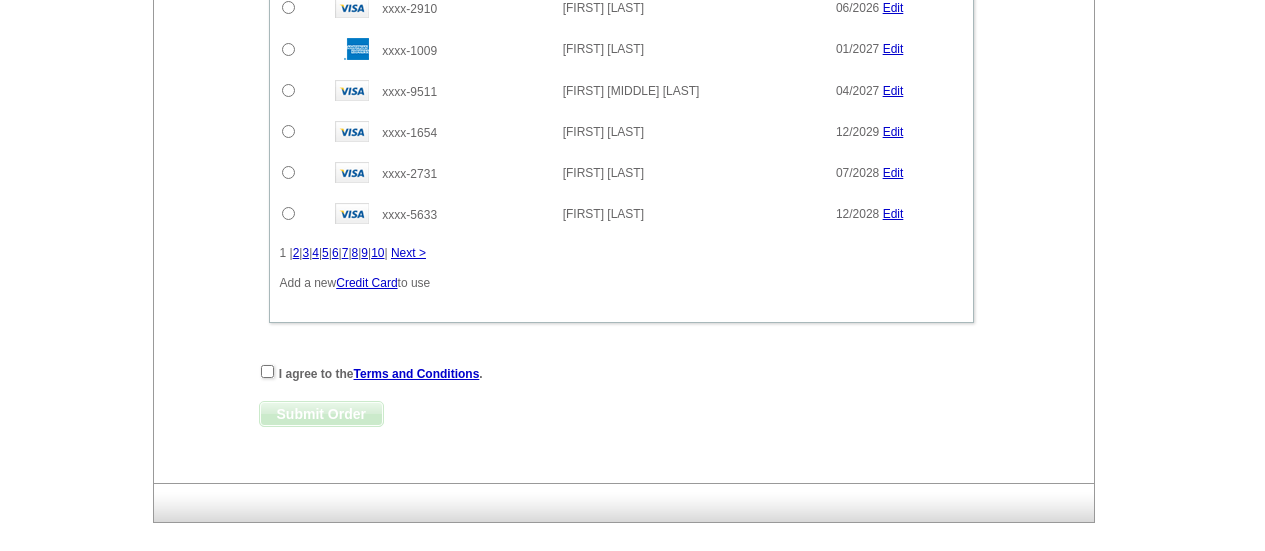 click on "Single Payment
Split Payments
Pay Using Your Account
Pay using your account
Pay using one of your saved credit cards.
Filter cards by name
Search
Card
Name on Card Expire Date" at bounding box center (621, -30) 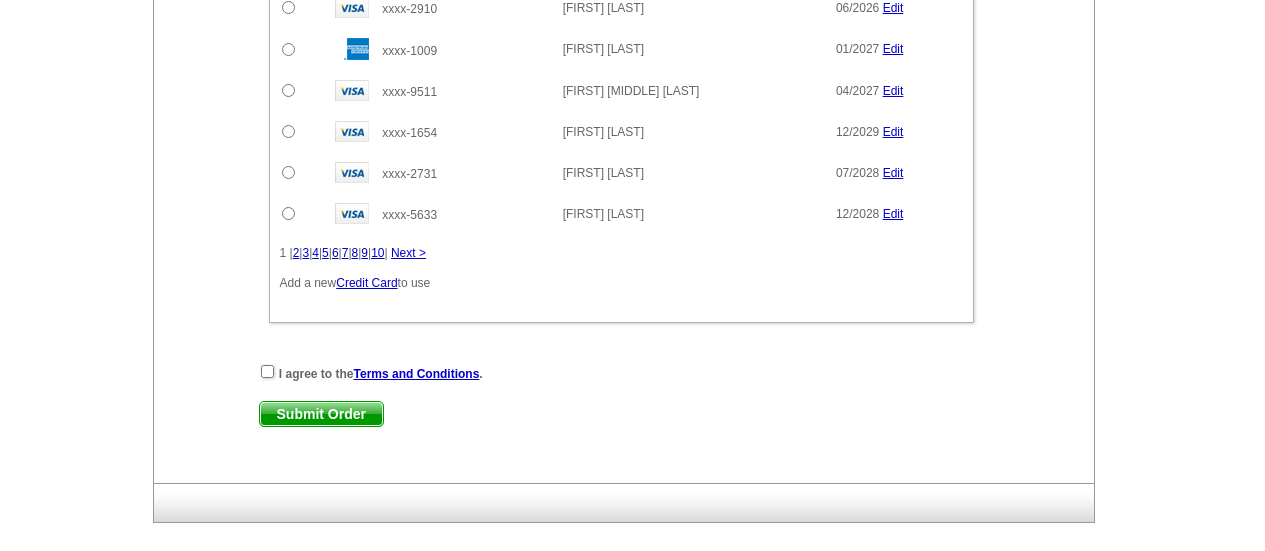 scroll, scrollTop: 782, scrollLeft: 0, axis: vertical 